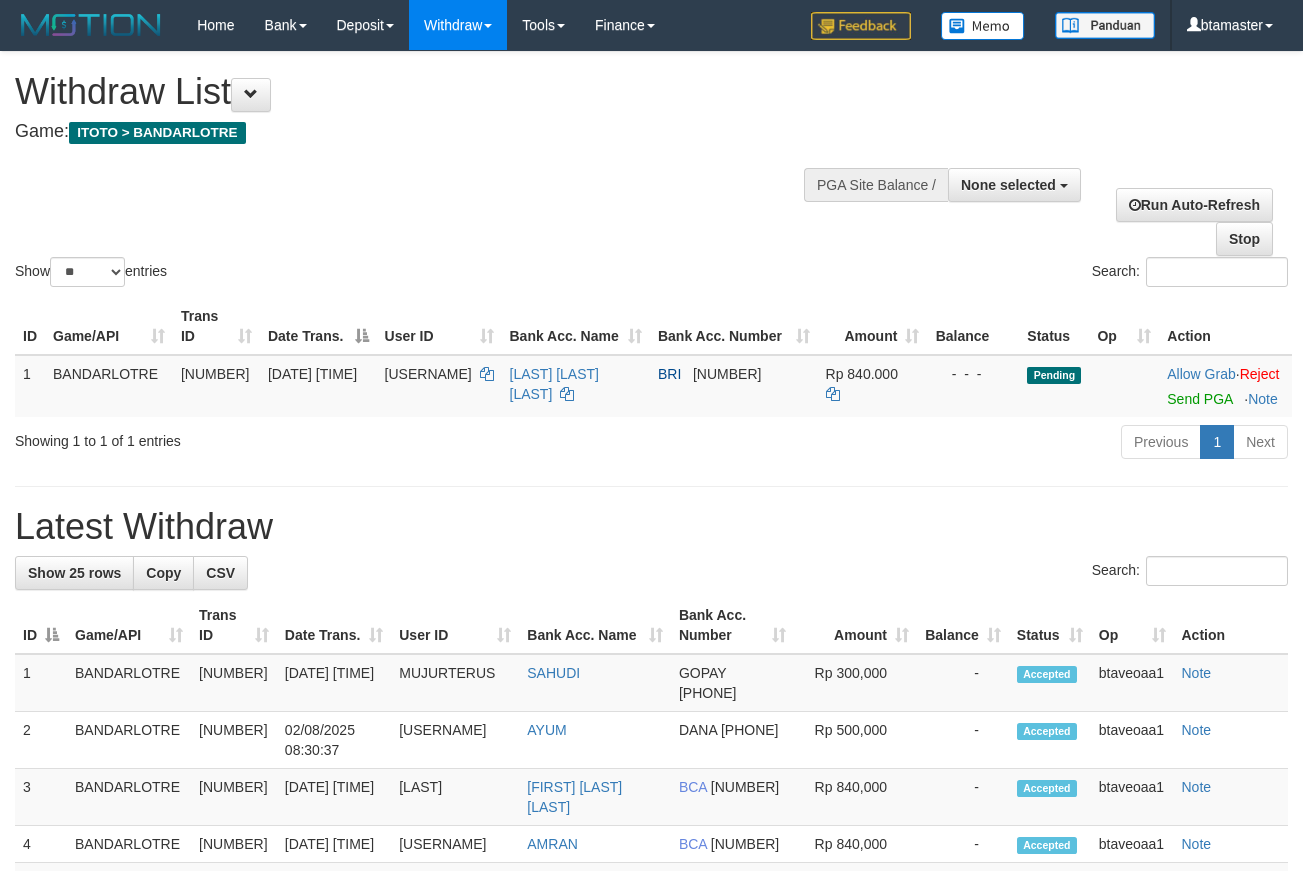select on "**" 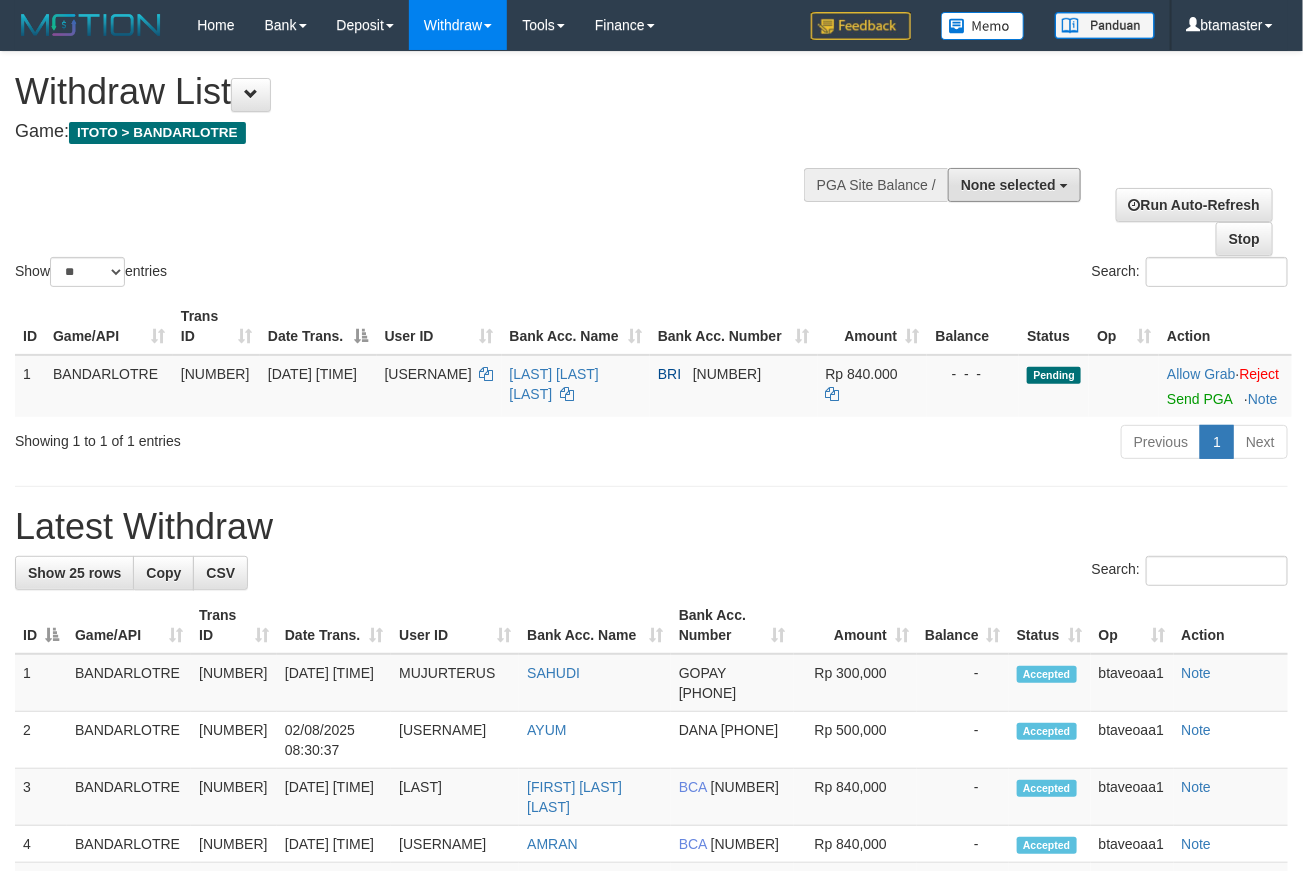 drag, startPoint x: 1066, startPoint y: 193, endPoint x: 994, endPoint y: 264, distance: 101.118744 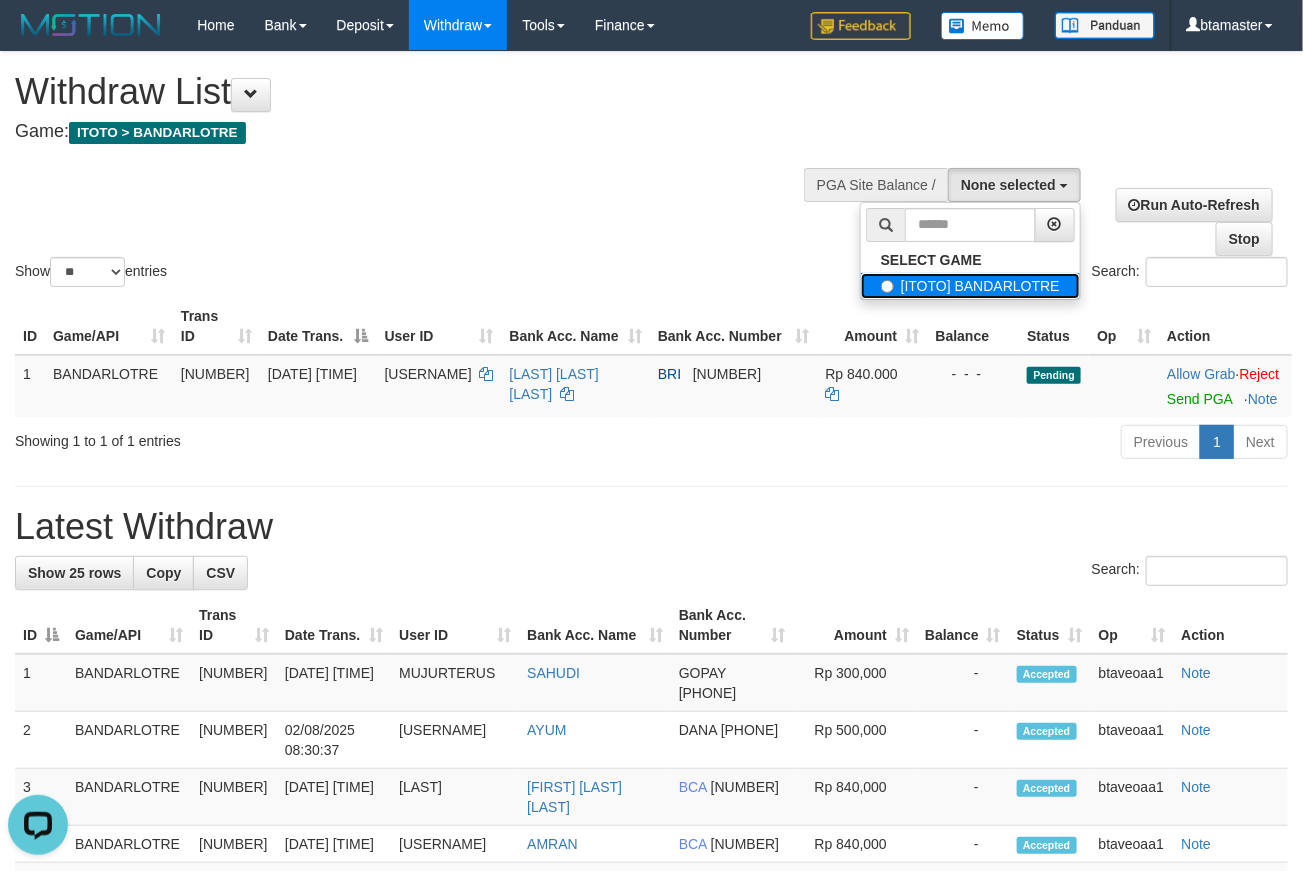 click on "[ITOTO] BANDARLOTRE" at bounding box center [970, 286] 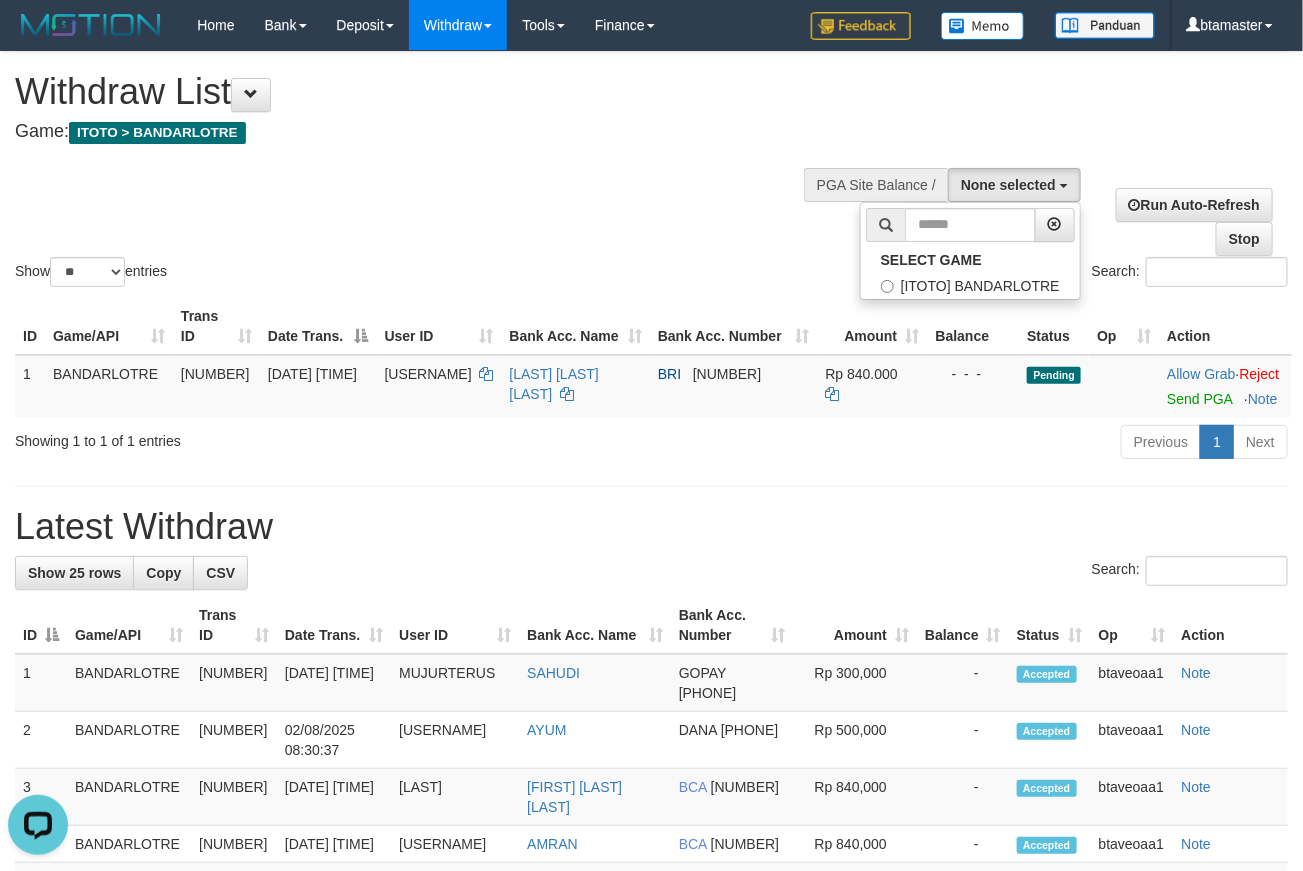scroll, scrollTop: 0, scrollLeft: 0, axis: both 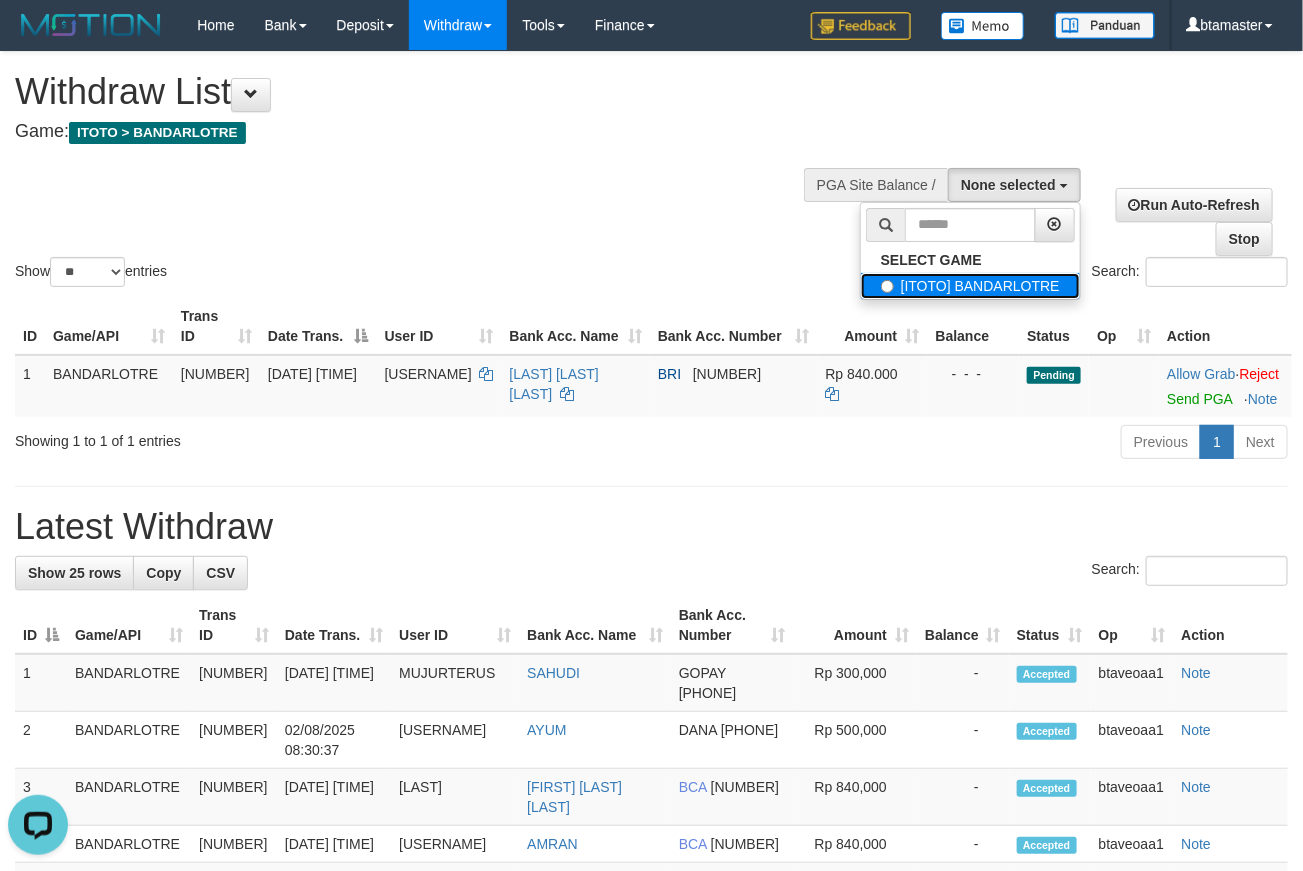click on "[ITOTO] BANDARLOTRE" at bounding box center (970, 286) 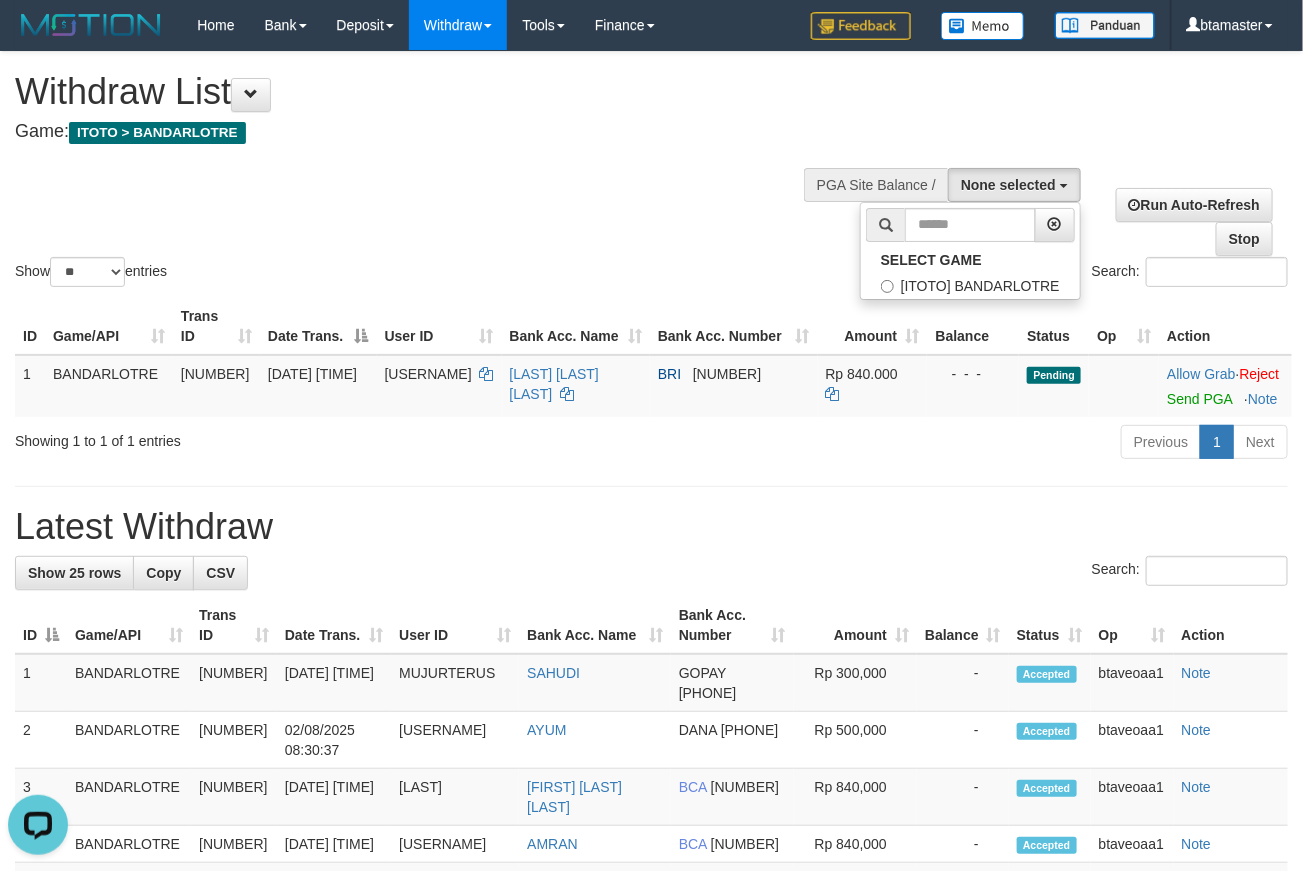 click on "Show  ** ** ** ***  entries Search:" at bounding box center (651, 171) 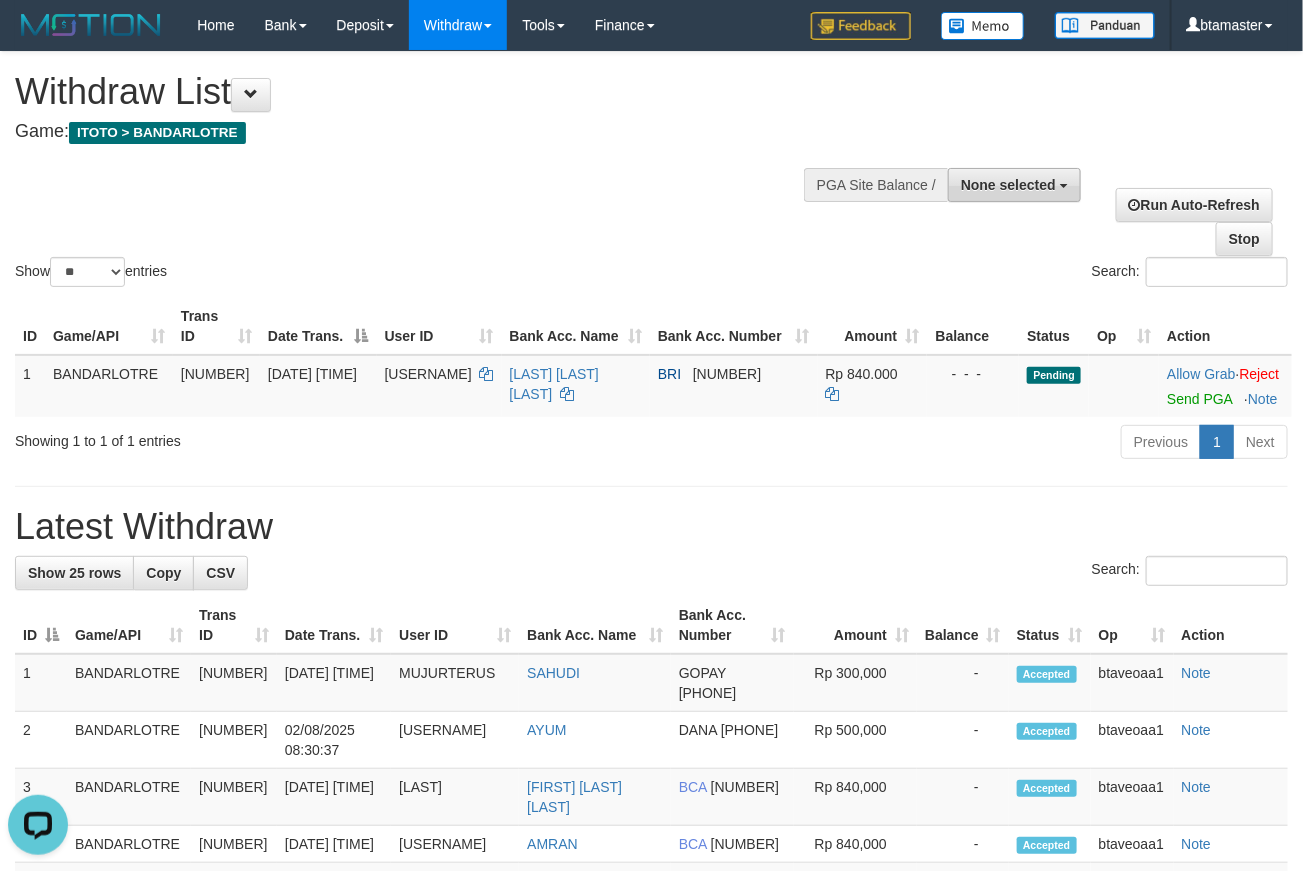 click on "None selected" at bounding box center [1008, 185] 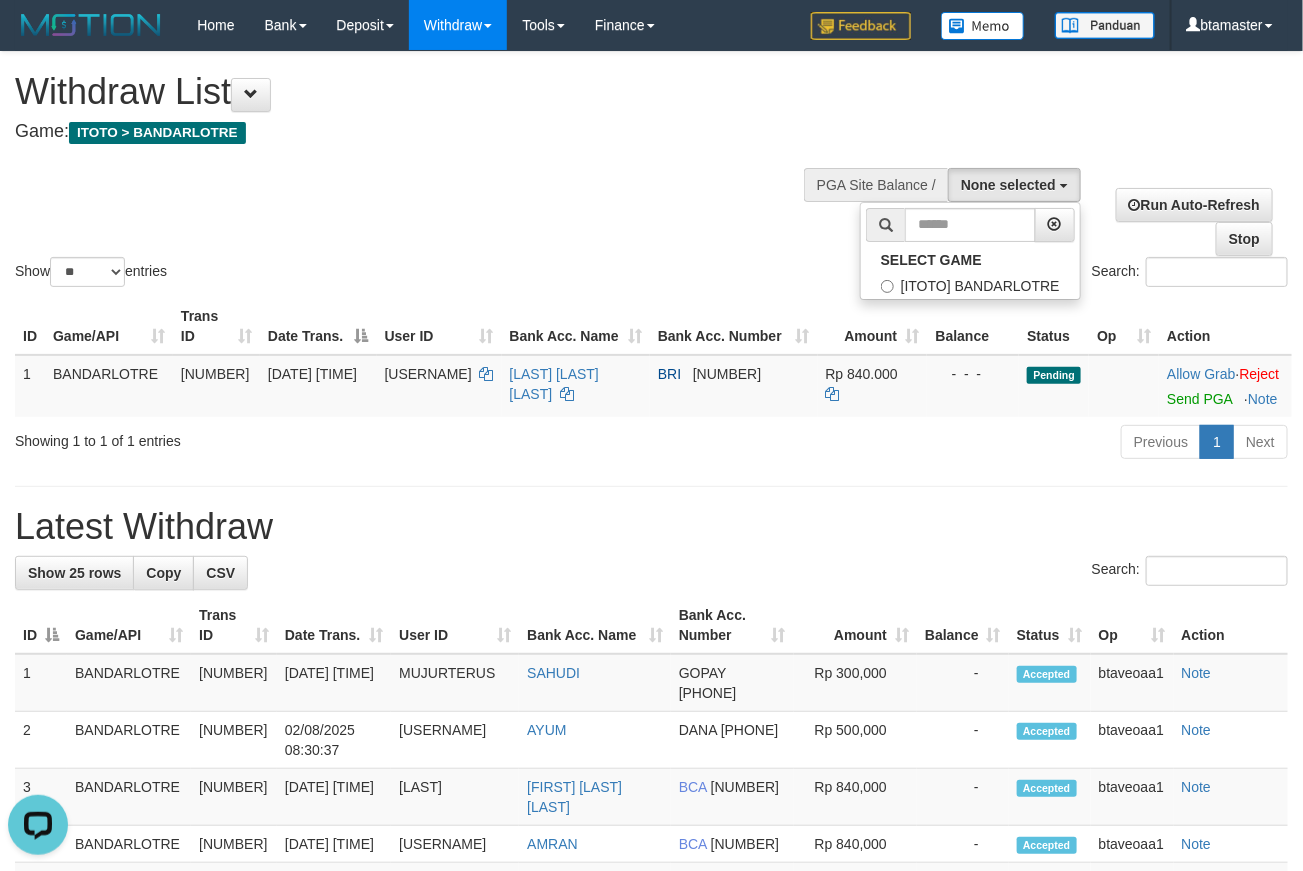 click on "Show  ** ** ** ***  entries Search:" at bounding box center (651, 171) 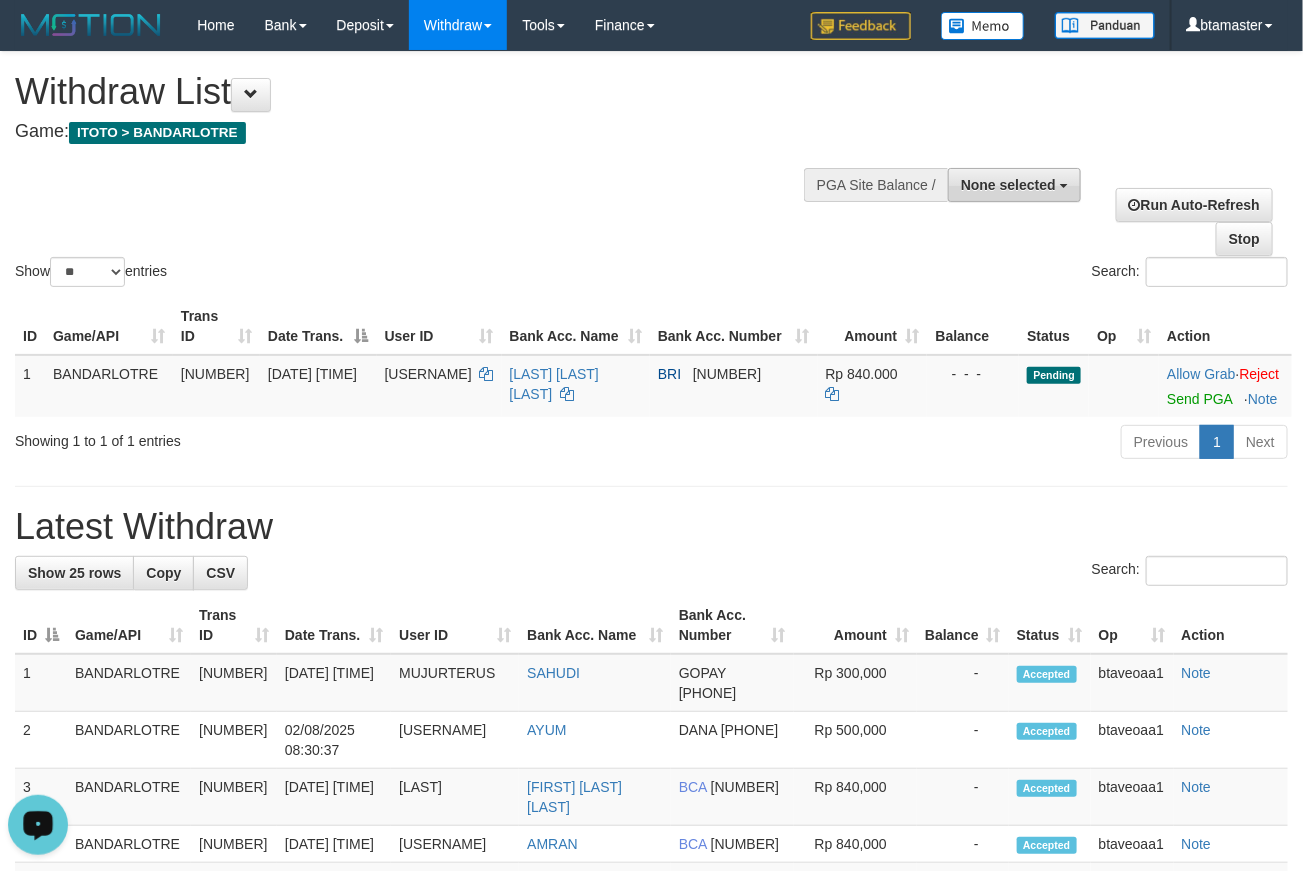 click on "None selected" at bounding box center (1014, 185) 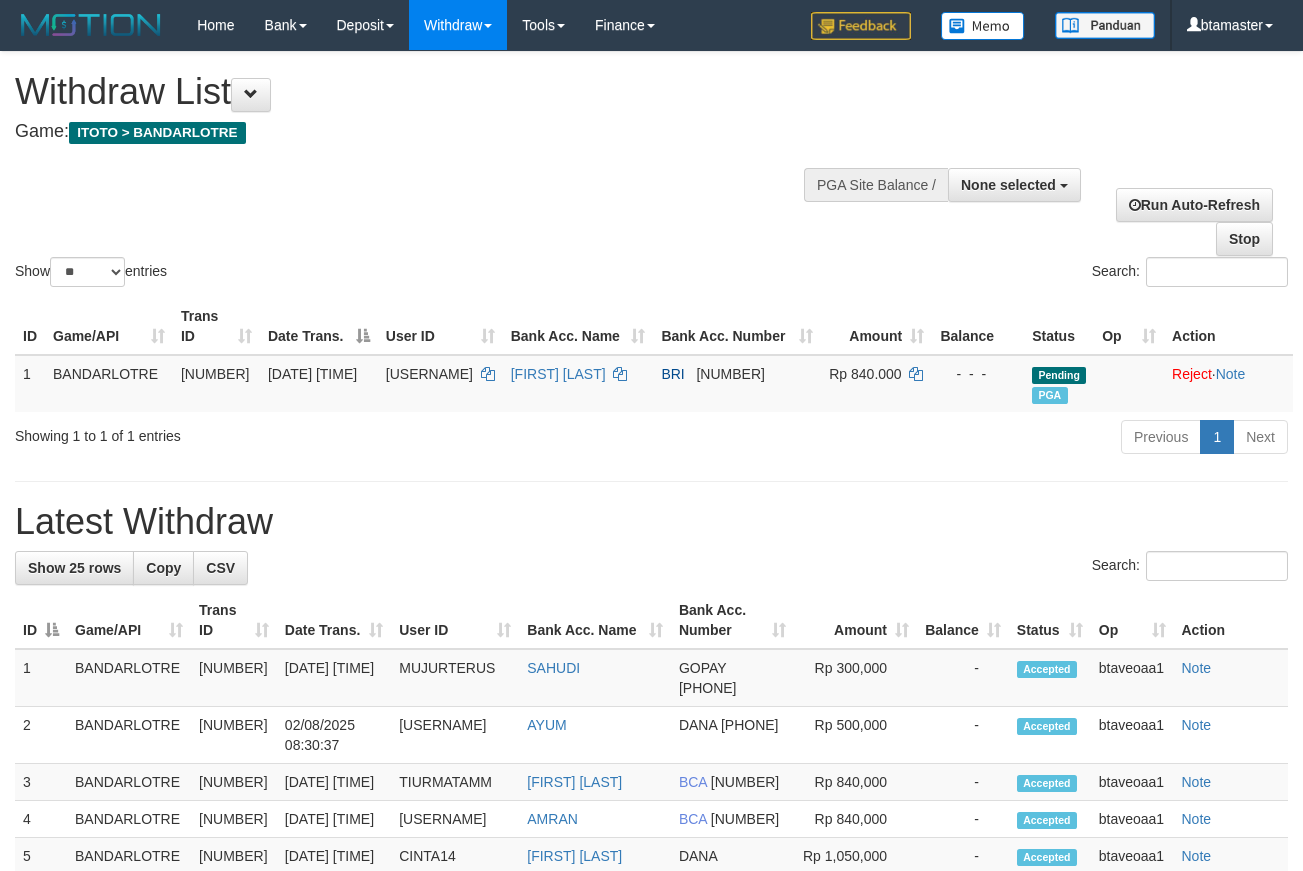 select 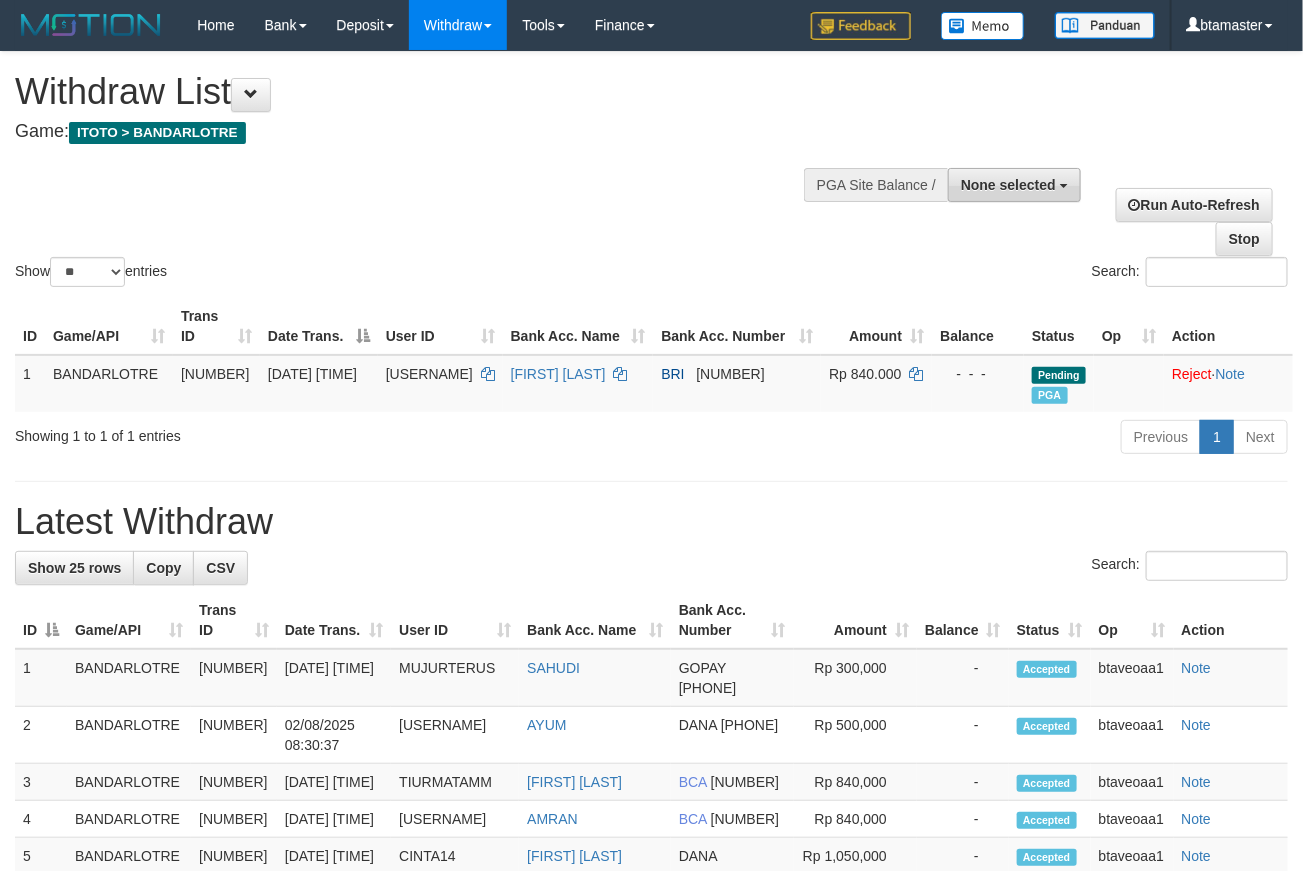 click on "None selected" at bounding box center [1008, 185] 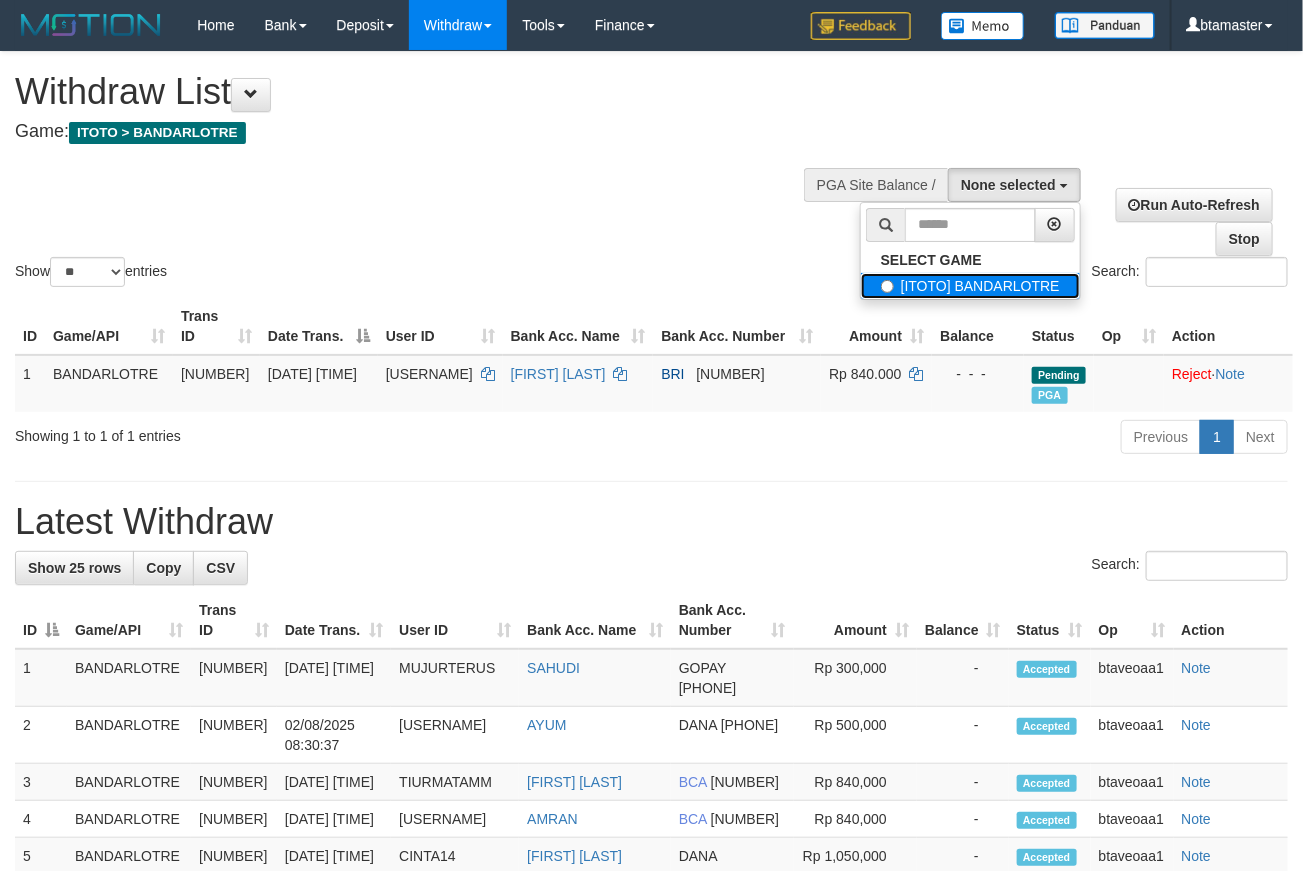 click on "[ITOTO] BANDARLOTRE" at bounding box center (970, 286) 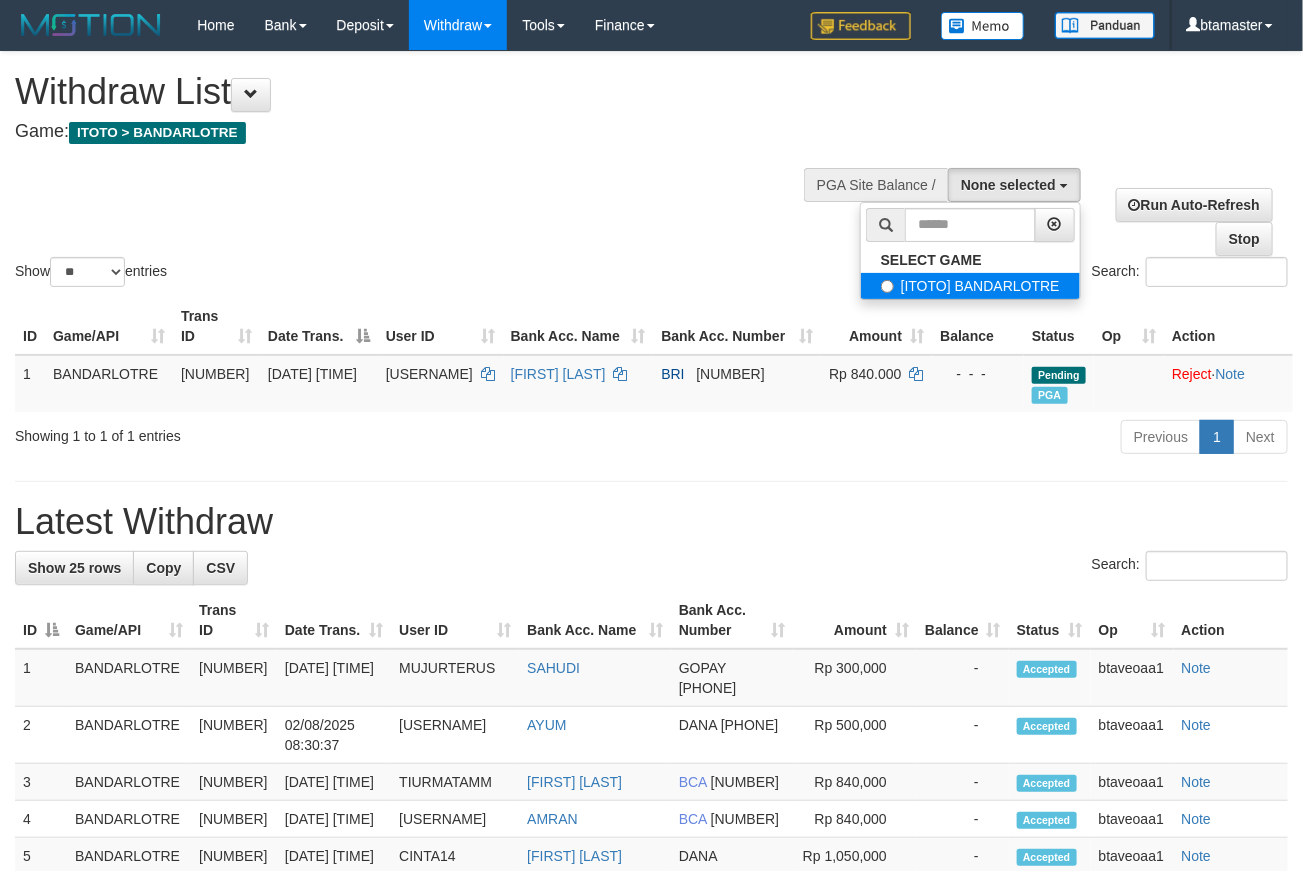 select on "****" 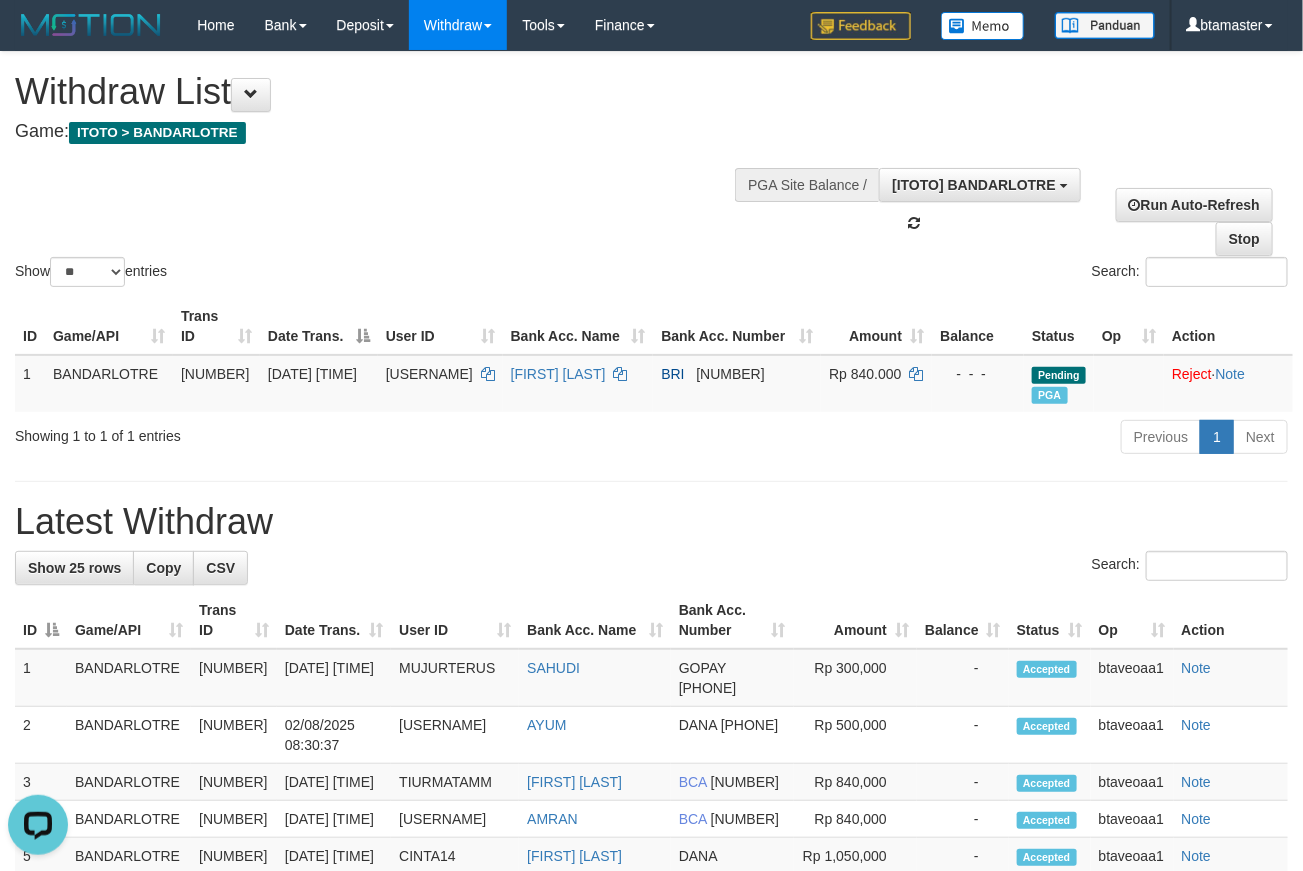 scroll, scrollTop: 0, scrollLeft: 0, axis: both 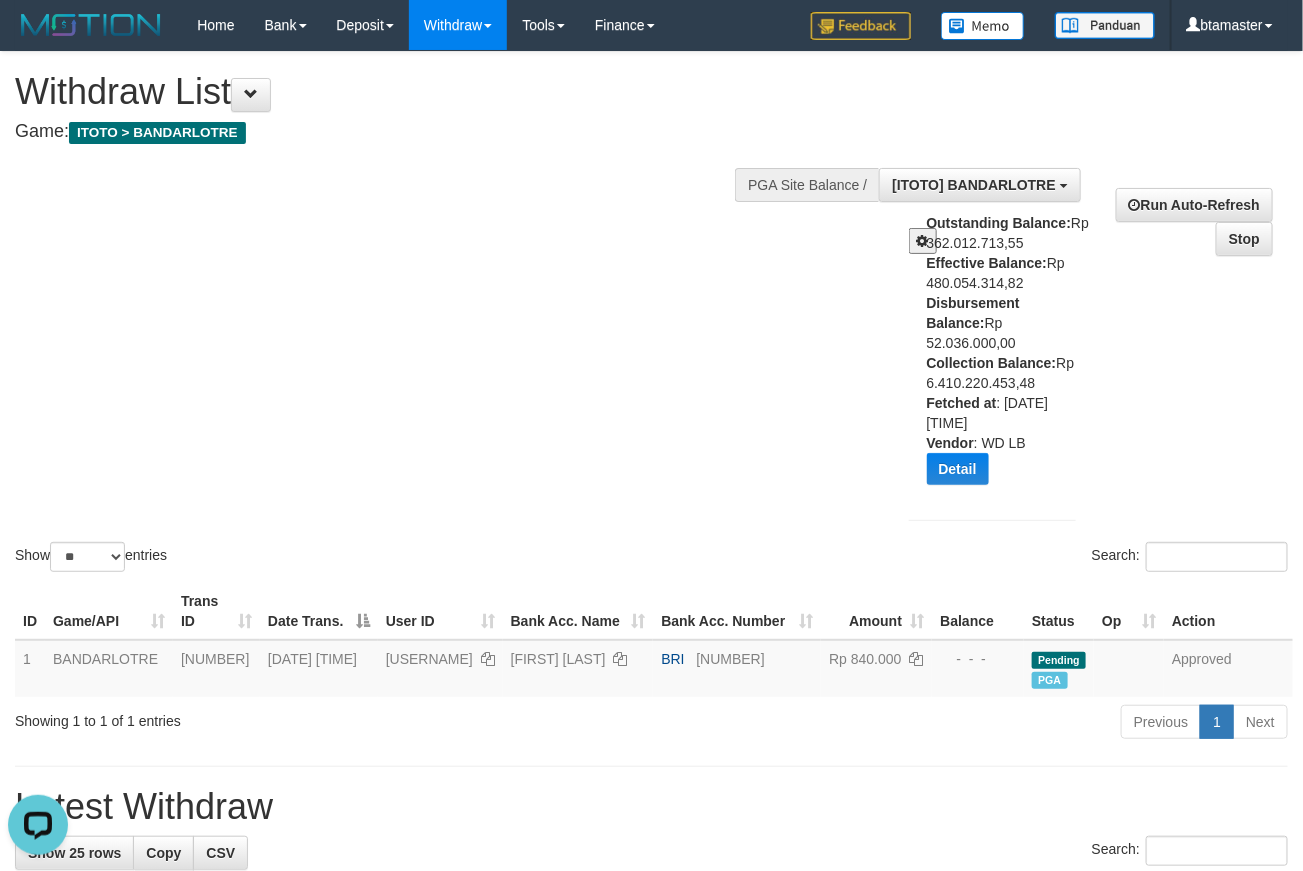 drag, startPoint x: 1266, startPoint y: 346, endPoint x: 1156, endPoint y: 298, distance: 120.01666 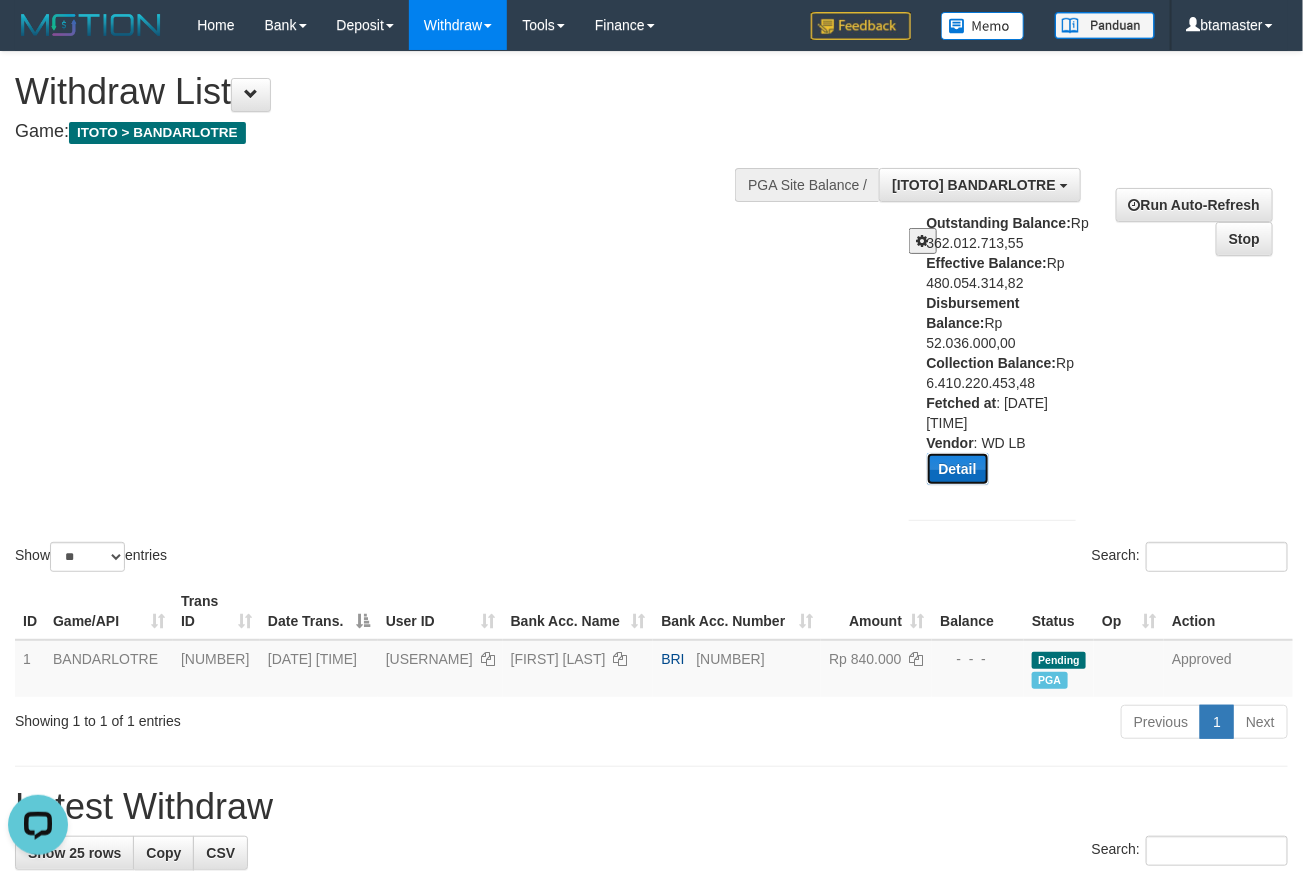 click on "Detail" at bounding box center [958, 469] 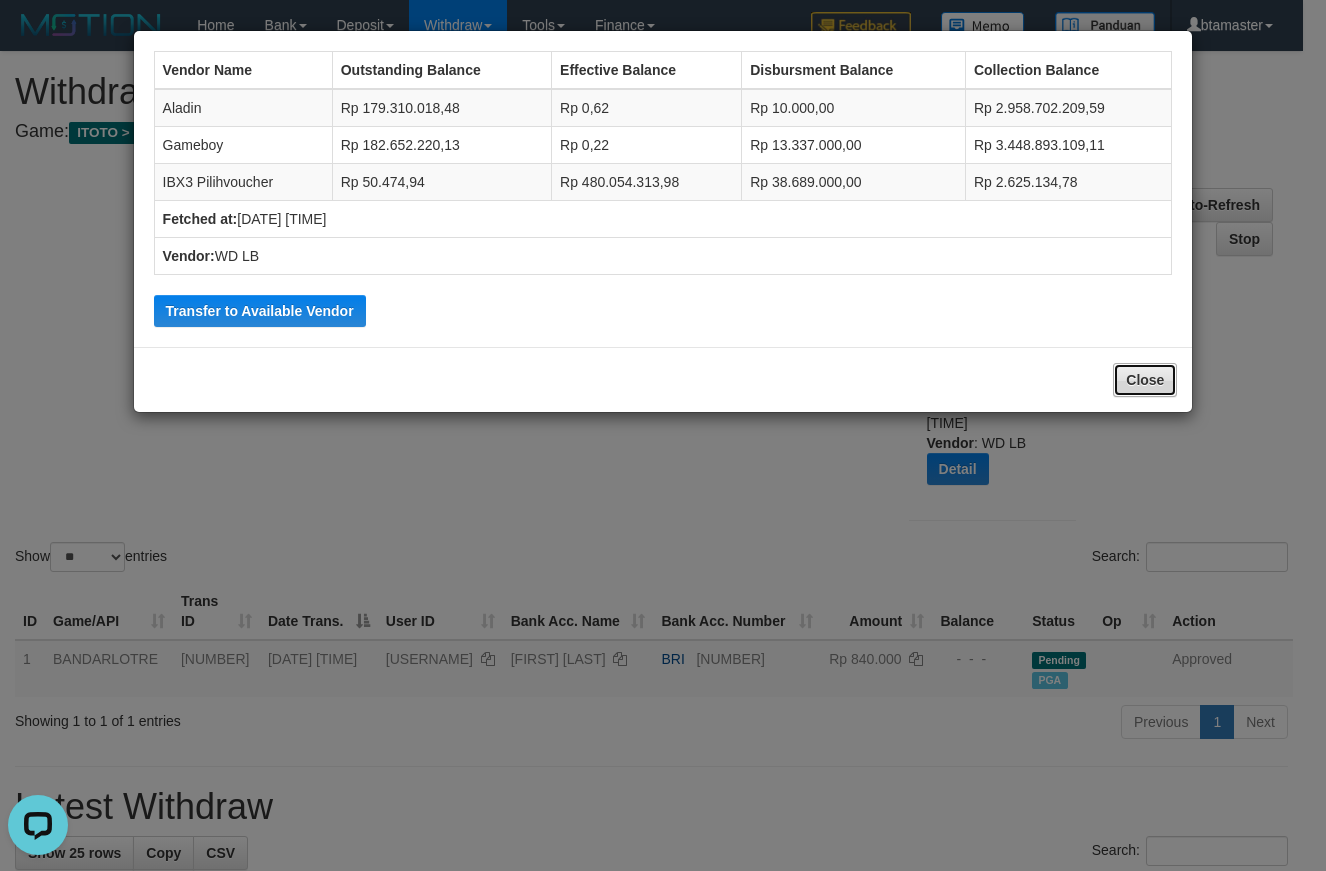 click on "Close" at bounding box center [1145, 380] 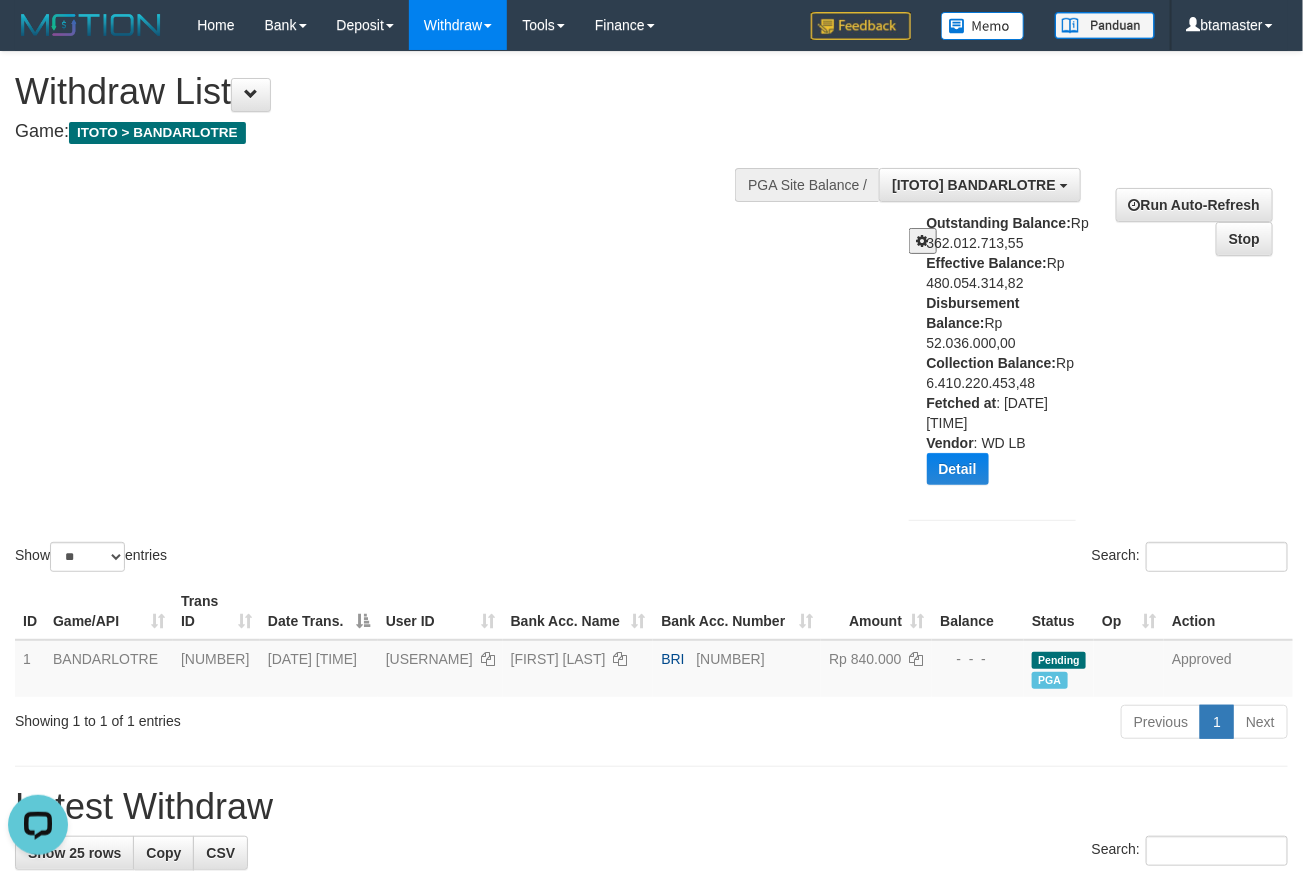 click at bounding box center [923, 241] 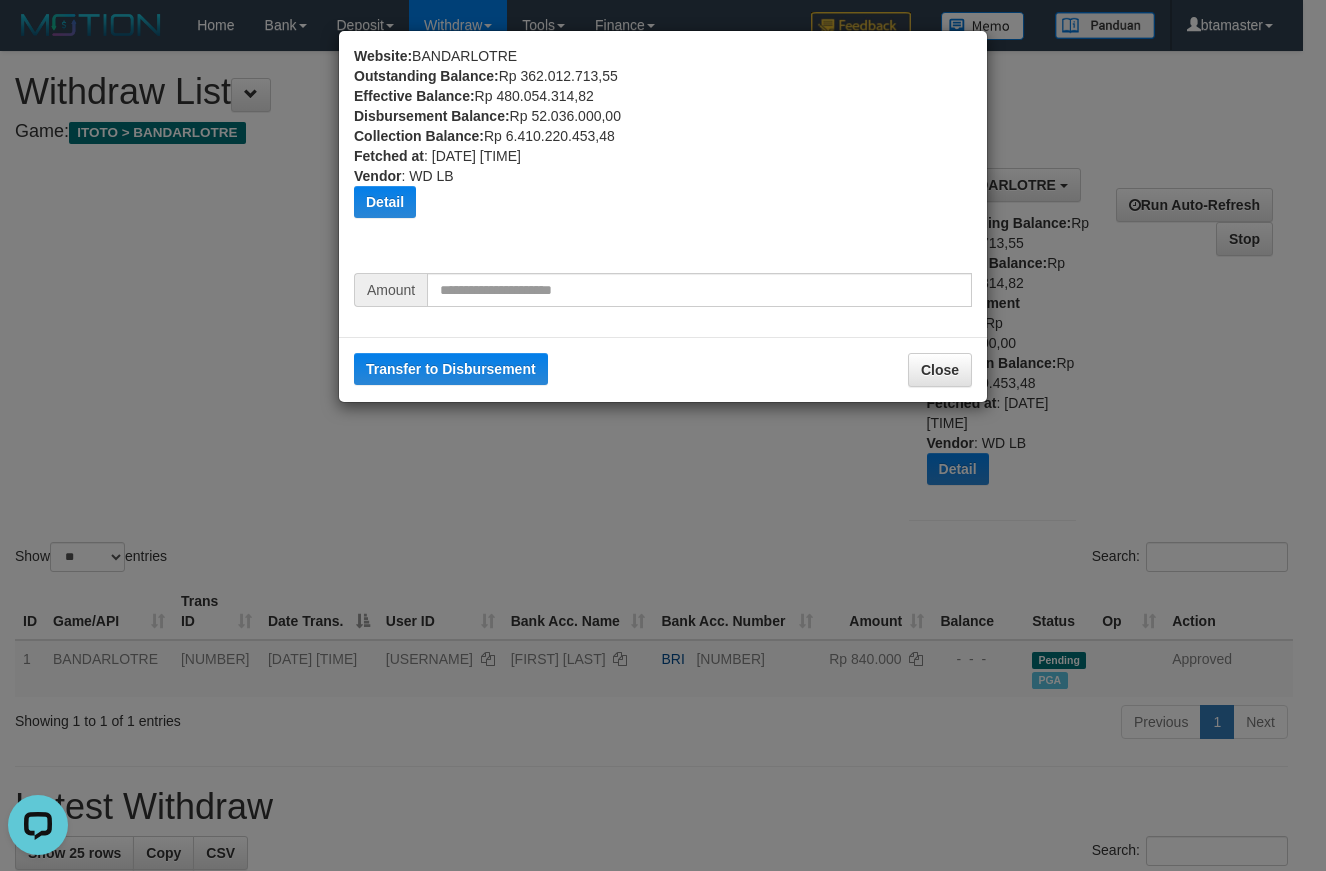click on "Website:  [WEBSITE]
Outstanding Balance:  [PRICE]
Effective Balance:  [PRICE]
Disbursement Balance:  [PRICE]
Collection Balance:  [PRICE]
Fetched at : [DATE] [TIME]
Vendor : [VENDOR]
Detail
Vendor Name
Outstanding Balance
Effective Balance
Disbursment Balance
Collection Balance
[VENDOR]
[PRICE]
[PRICE]
[PRICE]
[PRICE]
[VENDOR]
[PRICE]
[PRICE]
[PRICE]
[PRICE]" at bounding box center [663, 435] 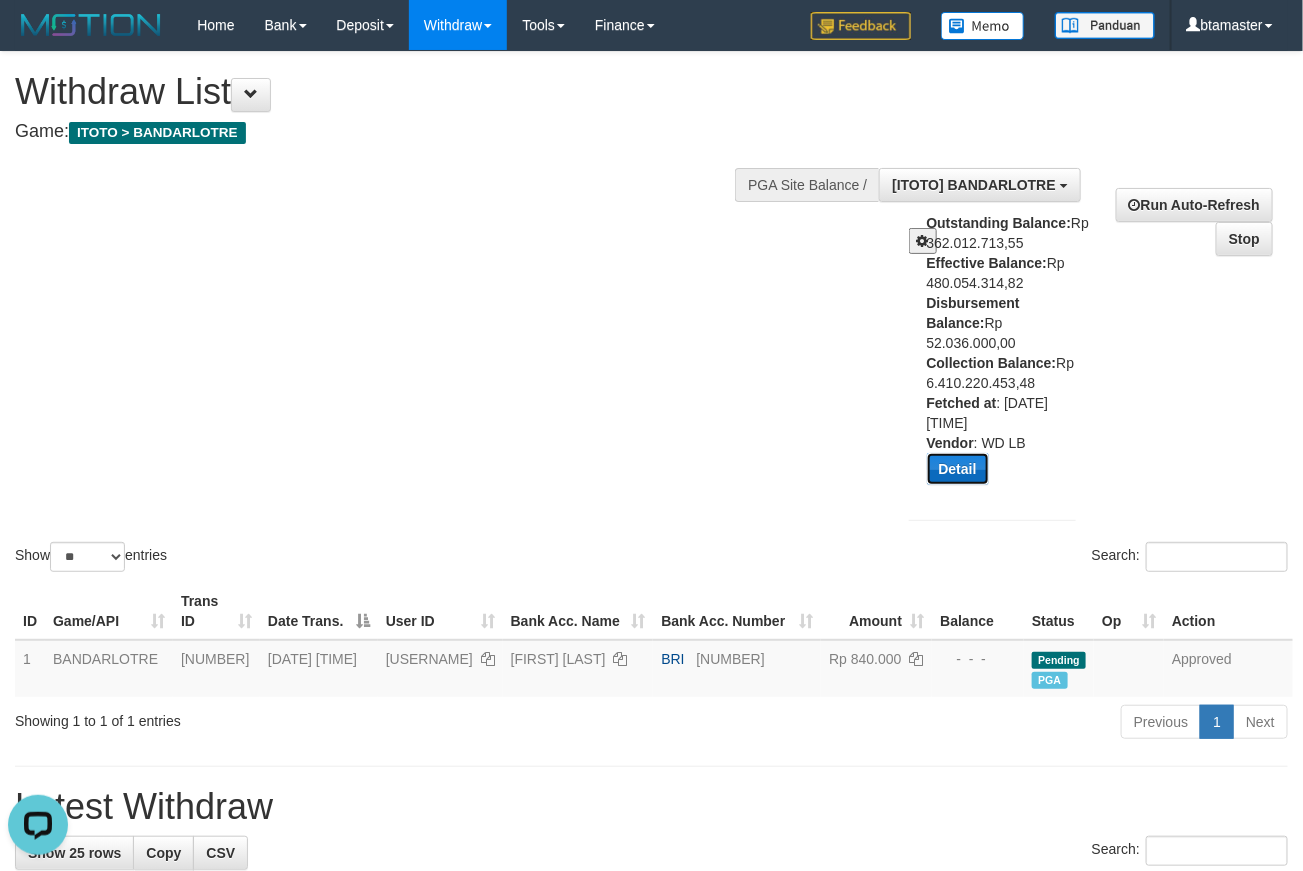 click on "Detail" at bounding box center (958, 469) 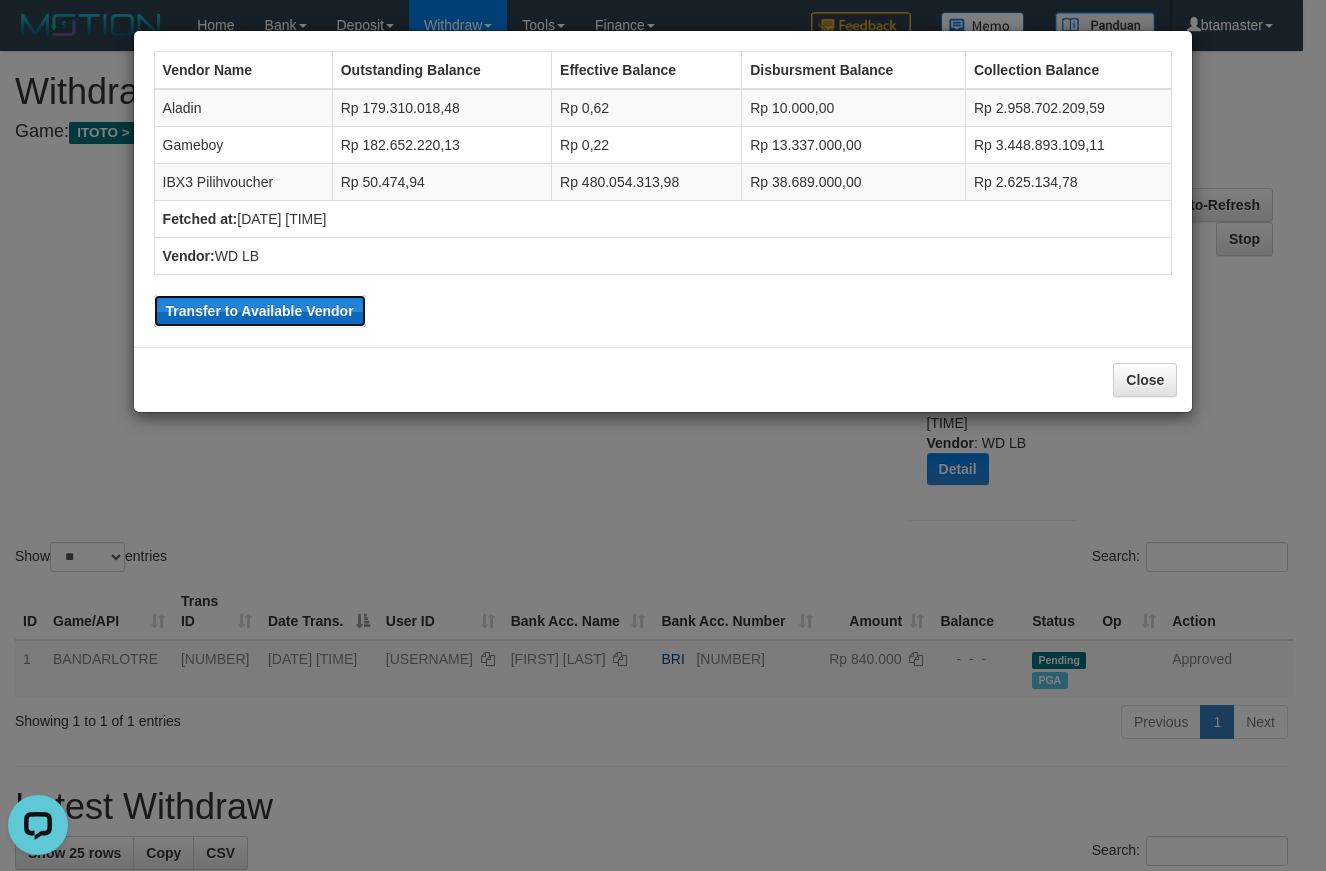 click on "Transfer to Available Vendor" at bounding box center (260, 311) 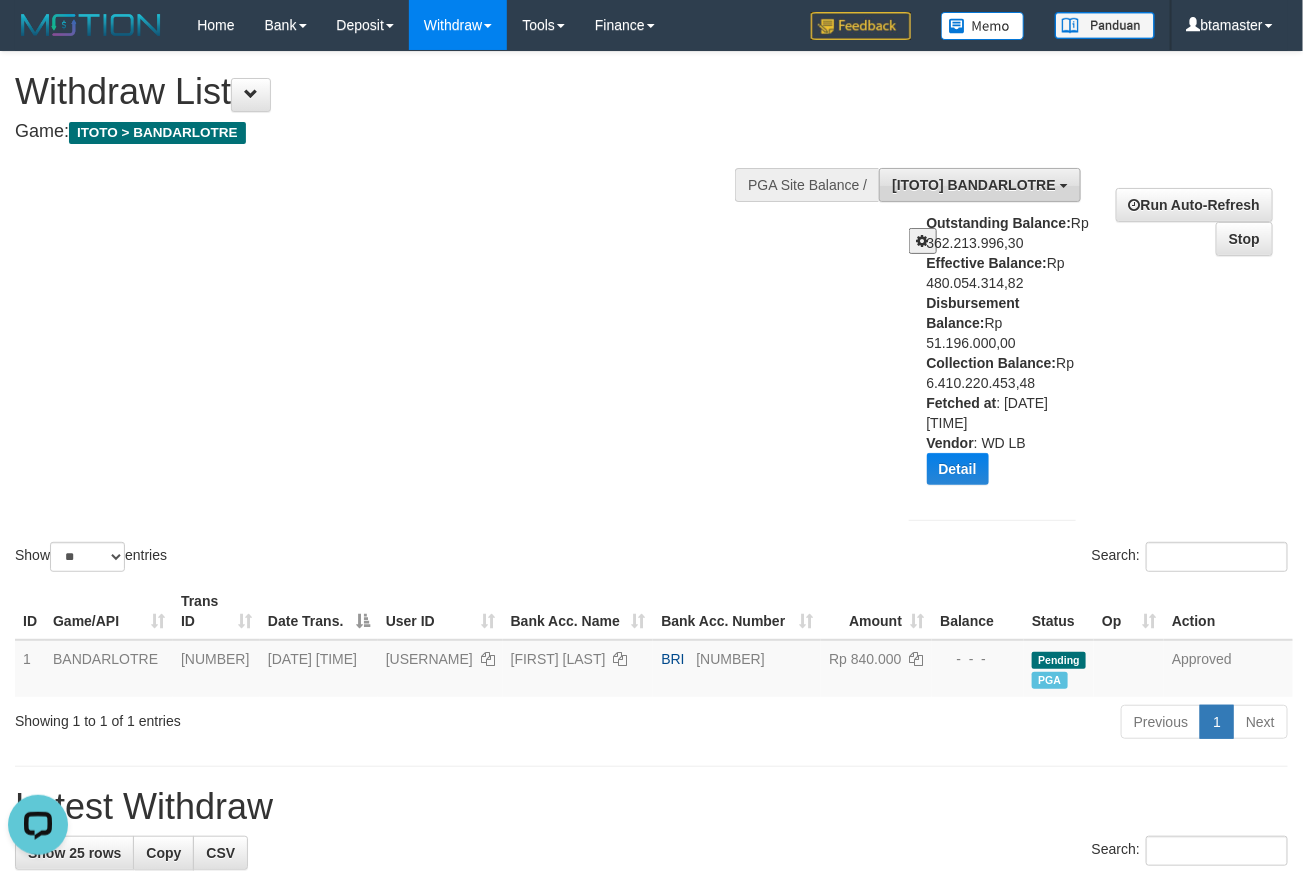 click on "[ITOTO] BANDARLOTRE" at bounding box center [974, 185] 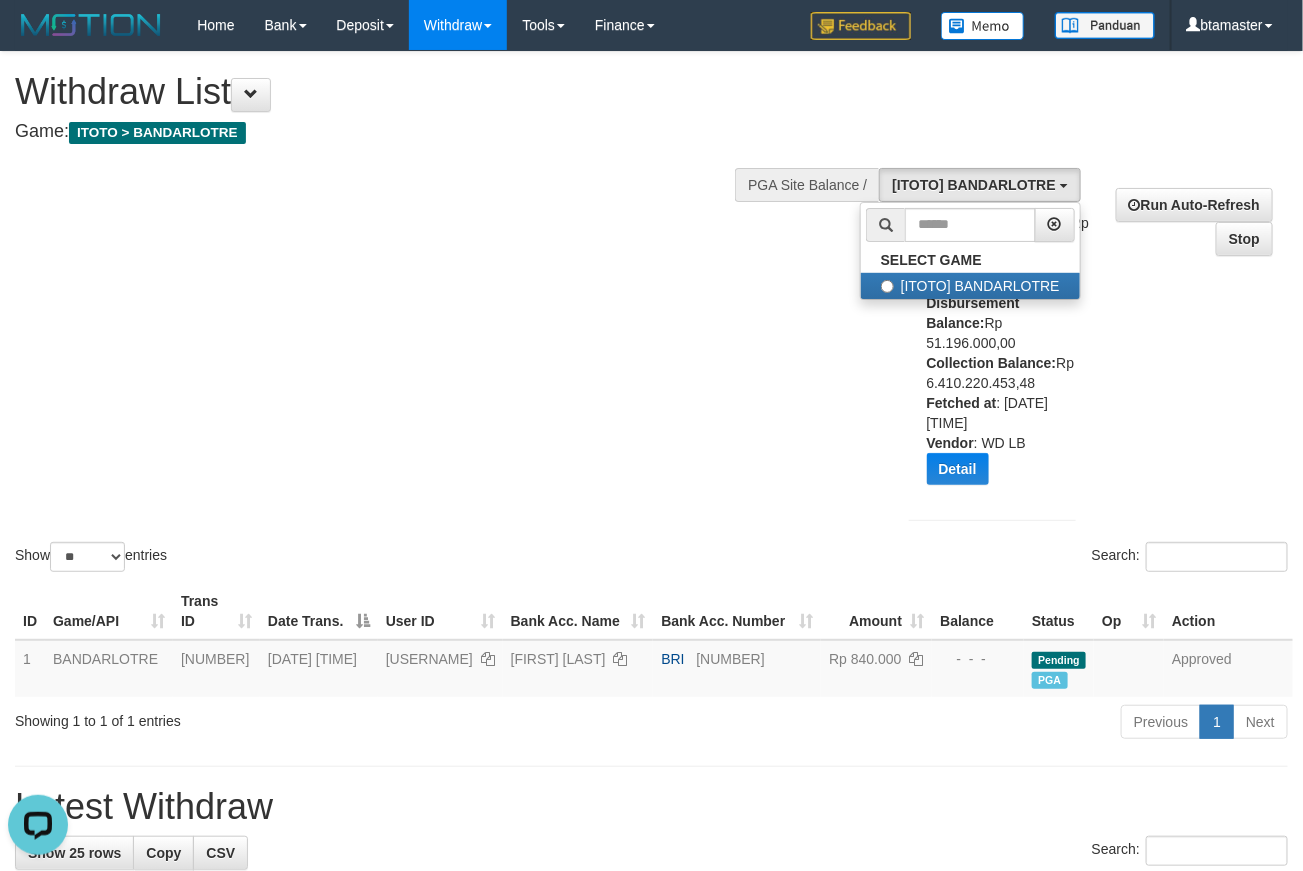 click on "Outstanding Balance:  [PRICE]
Effective Balance:  [PRICE]
Disbursement Balance:  [PRICE]
Collection Balance:  [PRICE]
Fetched at : [DATE] [TIME]
Vendor : [VENDOR]
Detail
Vendor Name
Outstanding Balance
Effective Balance
Disbursment Balance
Collection Balance
[VENDOR]
[PRICE]
[PRICE]
[PRICE]
[PRICE]
[VENDOR]
[PRICE]
[PRICE]
[PRICE]
[PRICE]" at bounding box center [1009, 356] 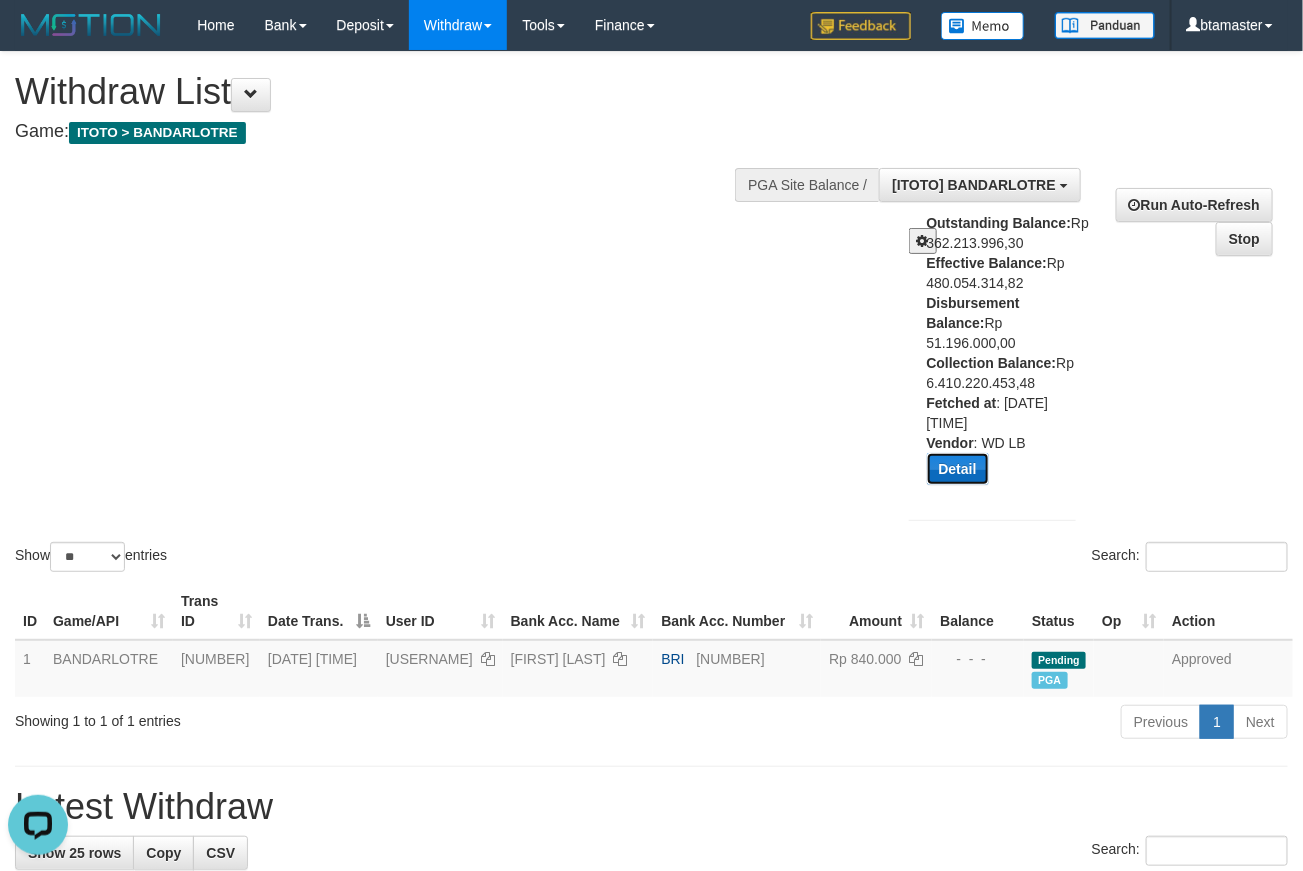 click on "Detail" at bounding box center (958, 469) 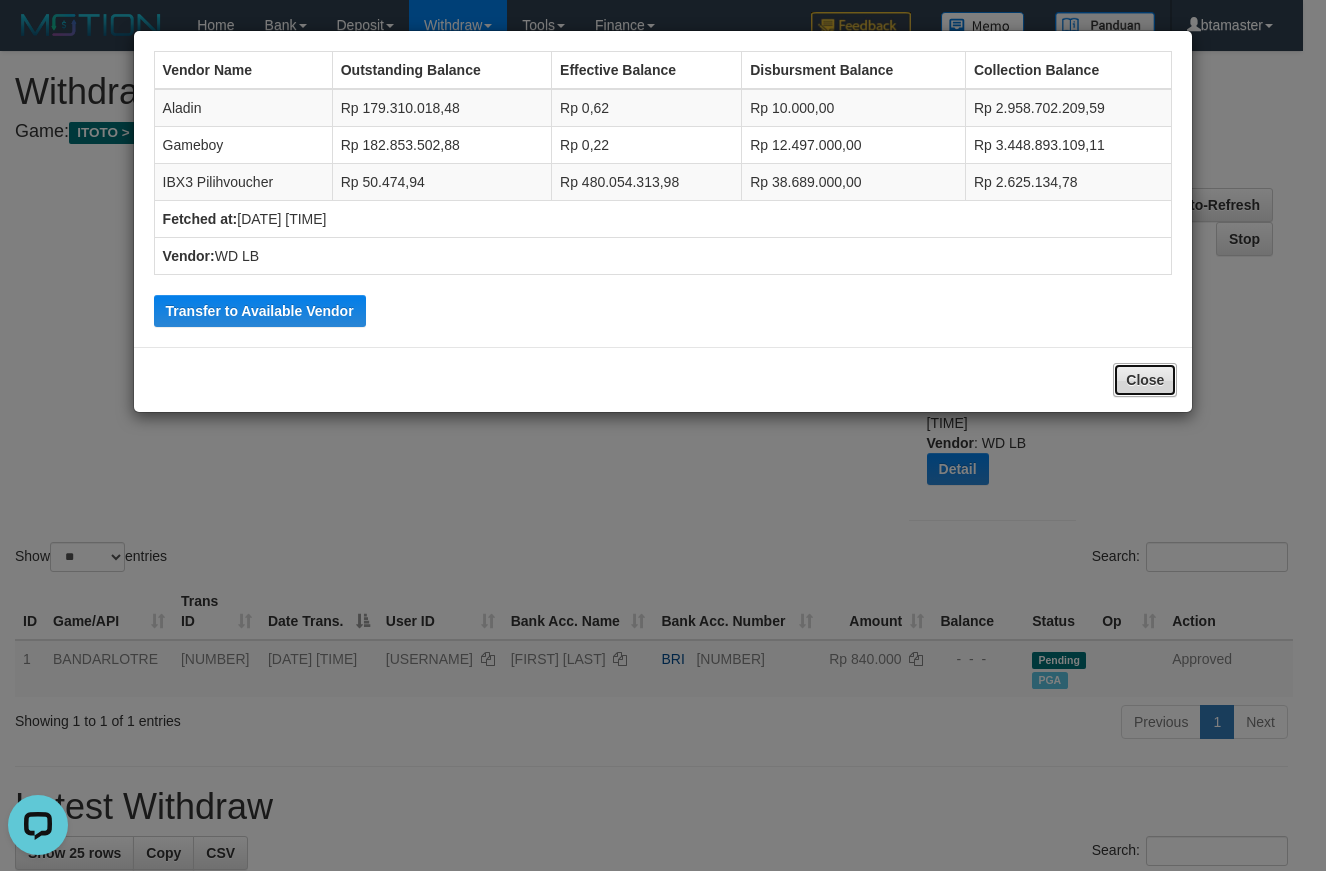 click on "Close" at bounding box center (1145, 380) 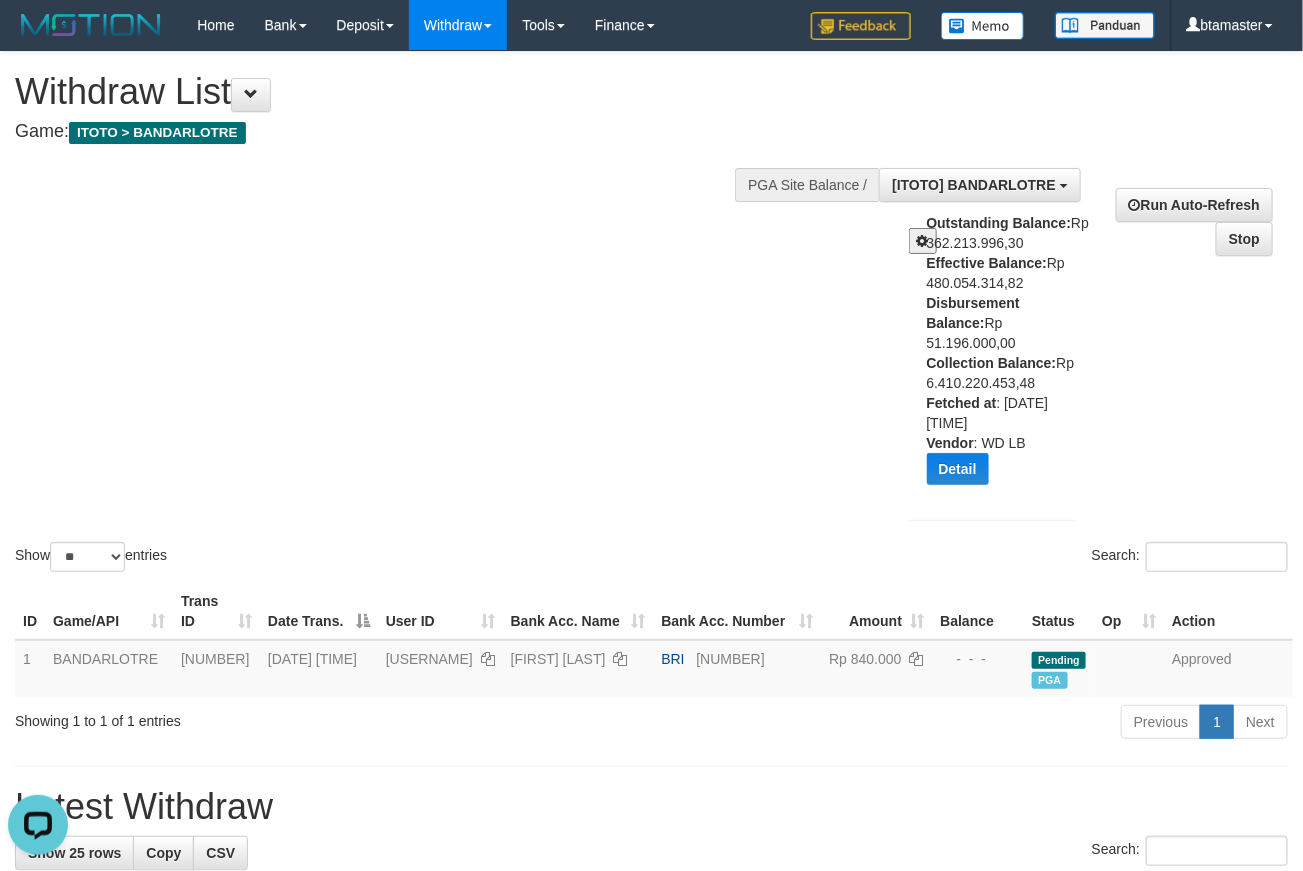 click on "**********" at bounding box center [1091, 347] 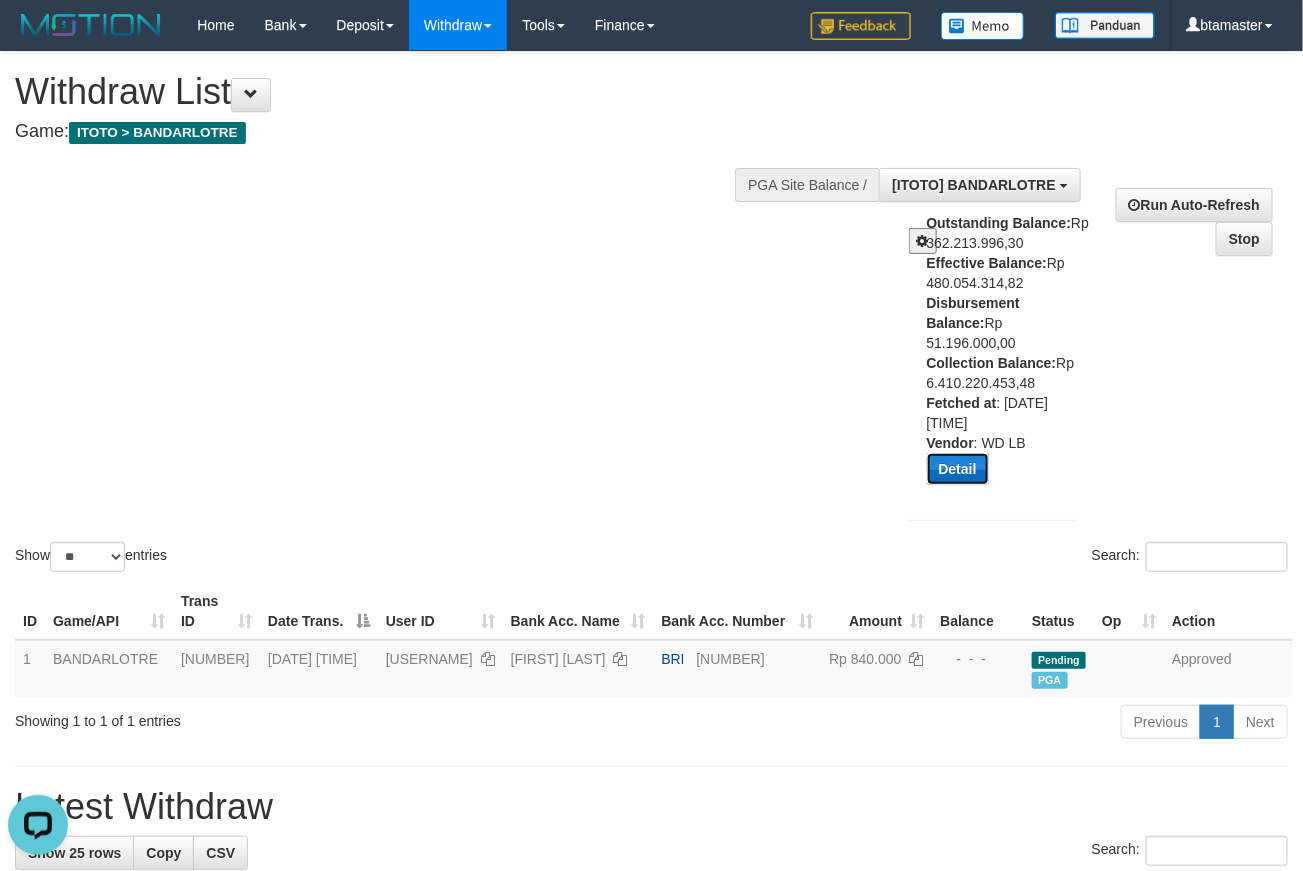 click on "Detail" at bounding box center [958, 469] 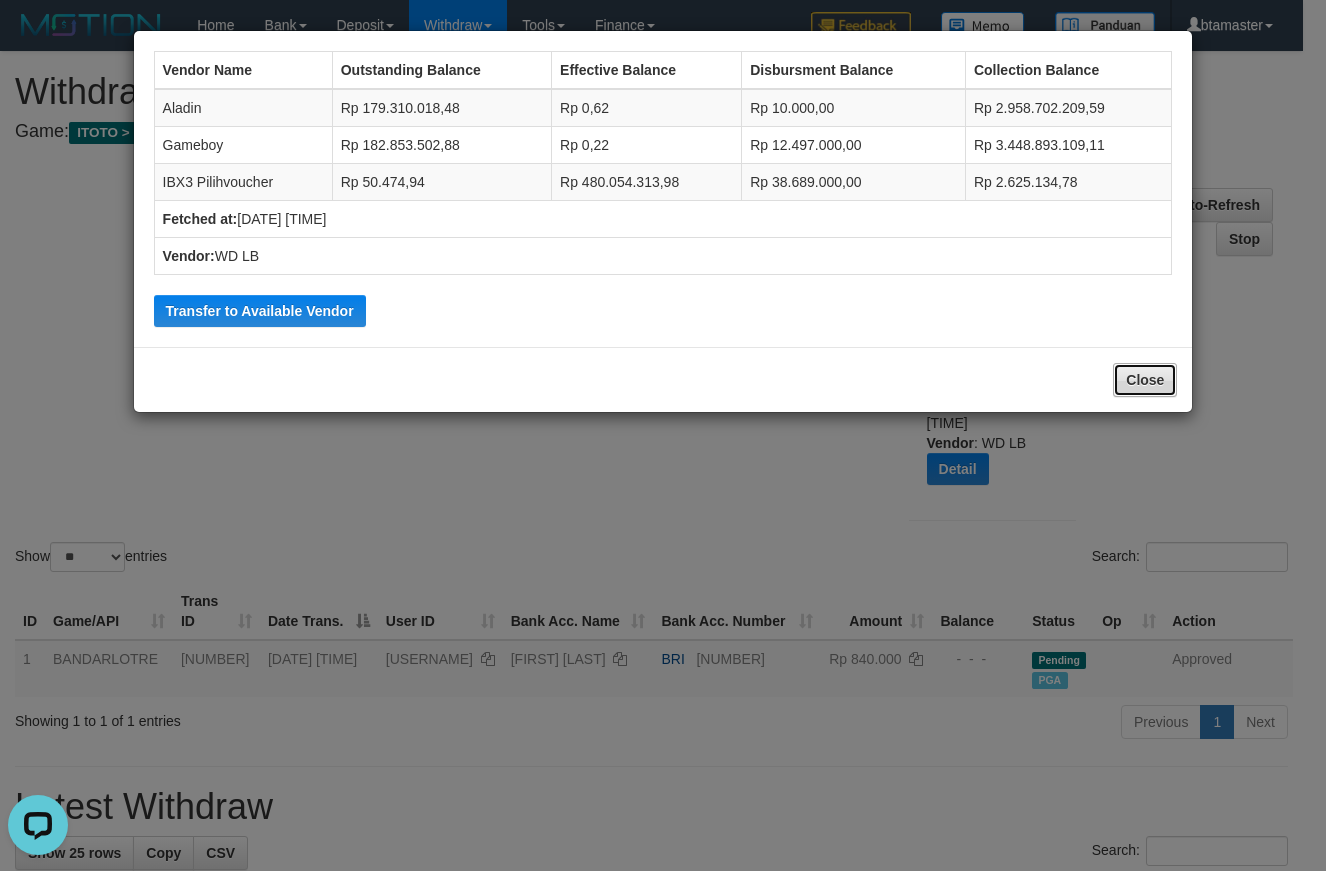 click on "Close" at bounding box center (1145, 380) 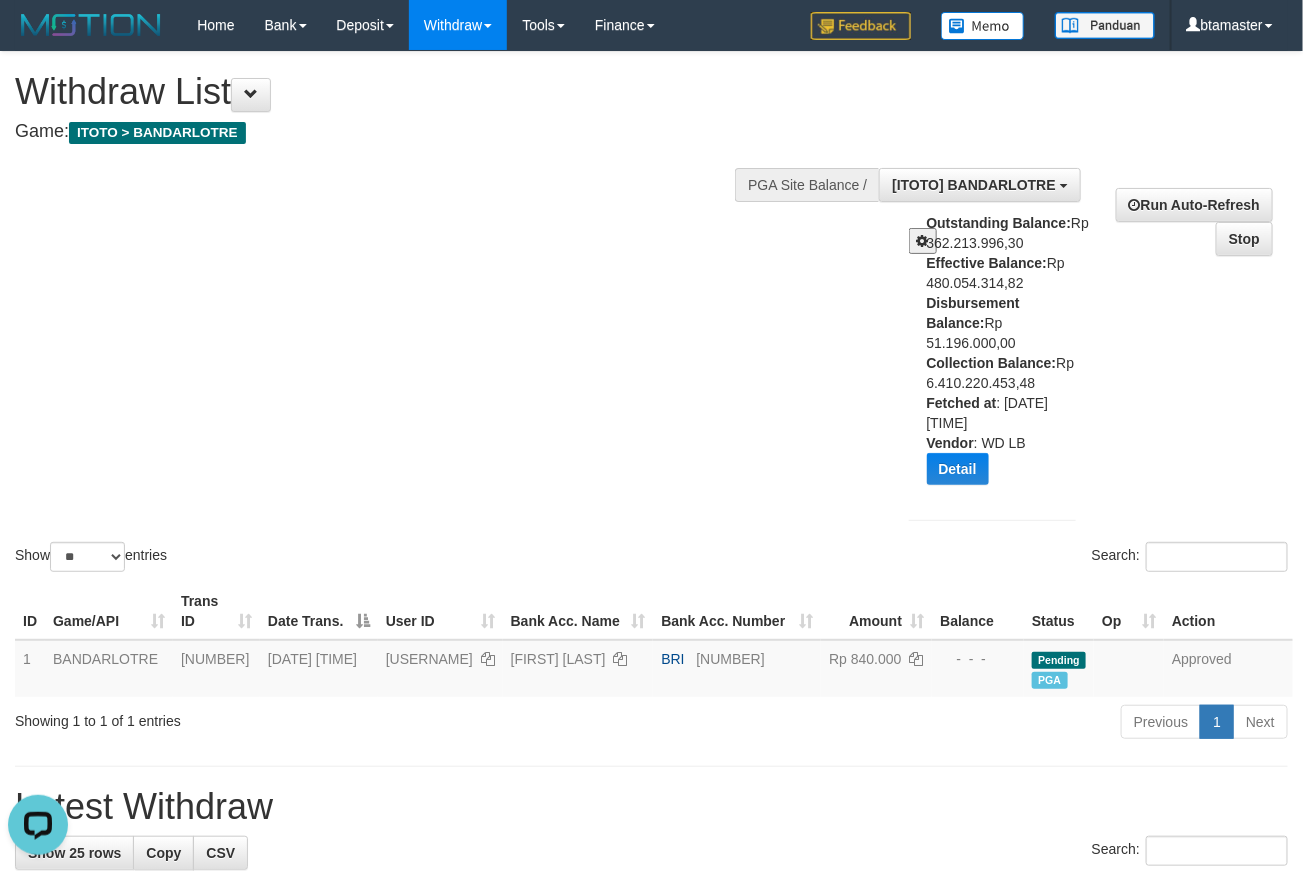 click on "**********" at bounding box center [1091, 347] 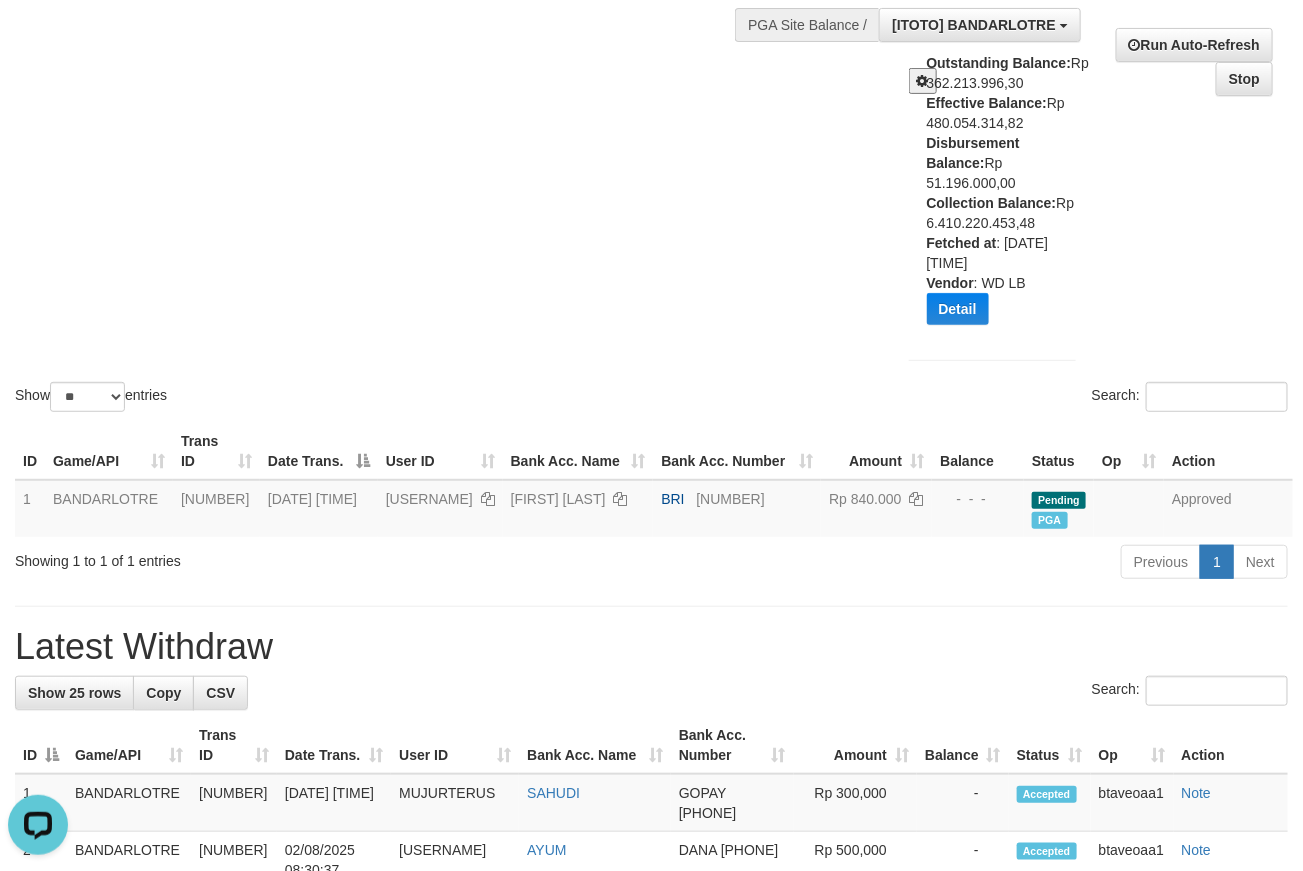 scroll, scrollTop: 150, scrollLeft: 0, axis: vertical 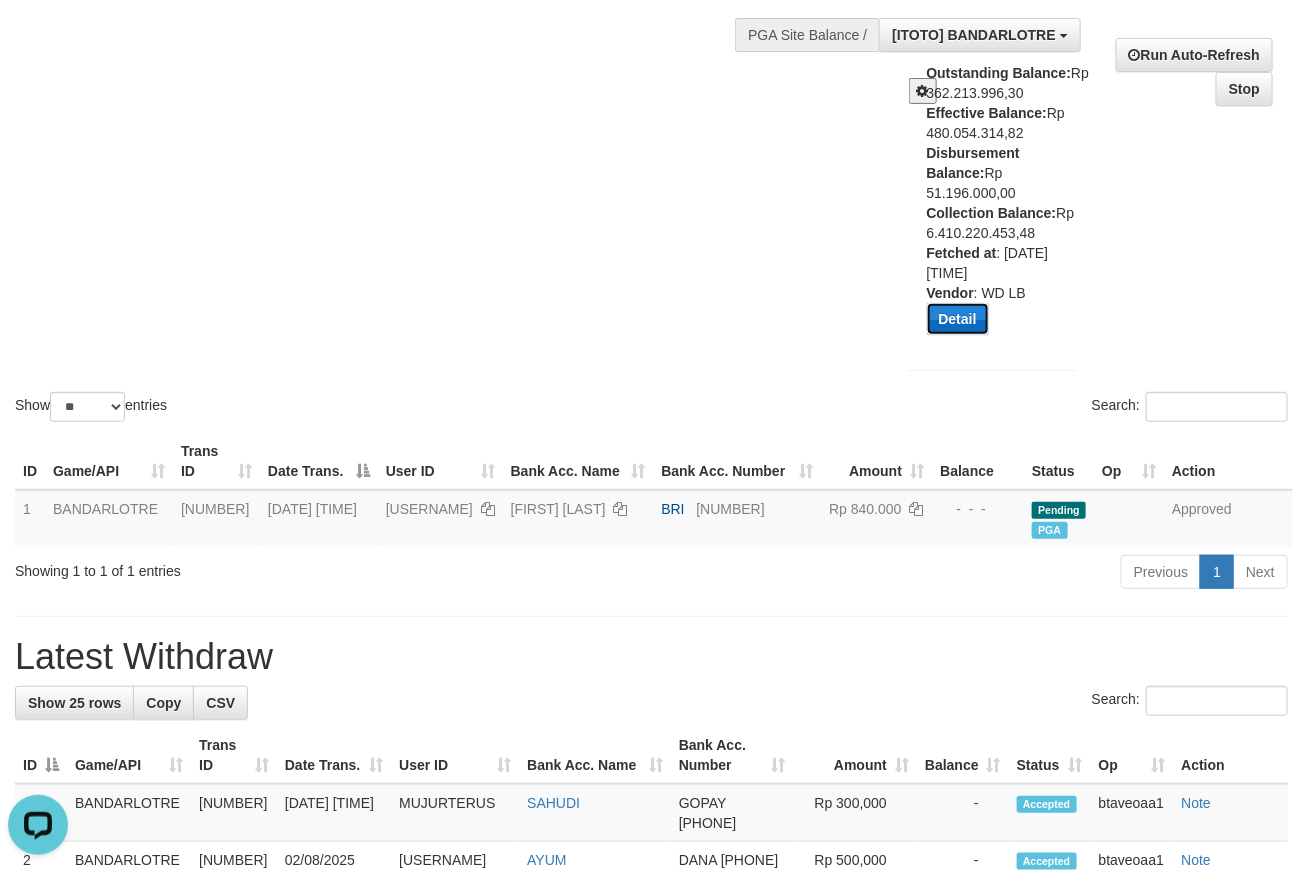click on "Detail" at bounding box center [958, 319] 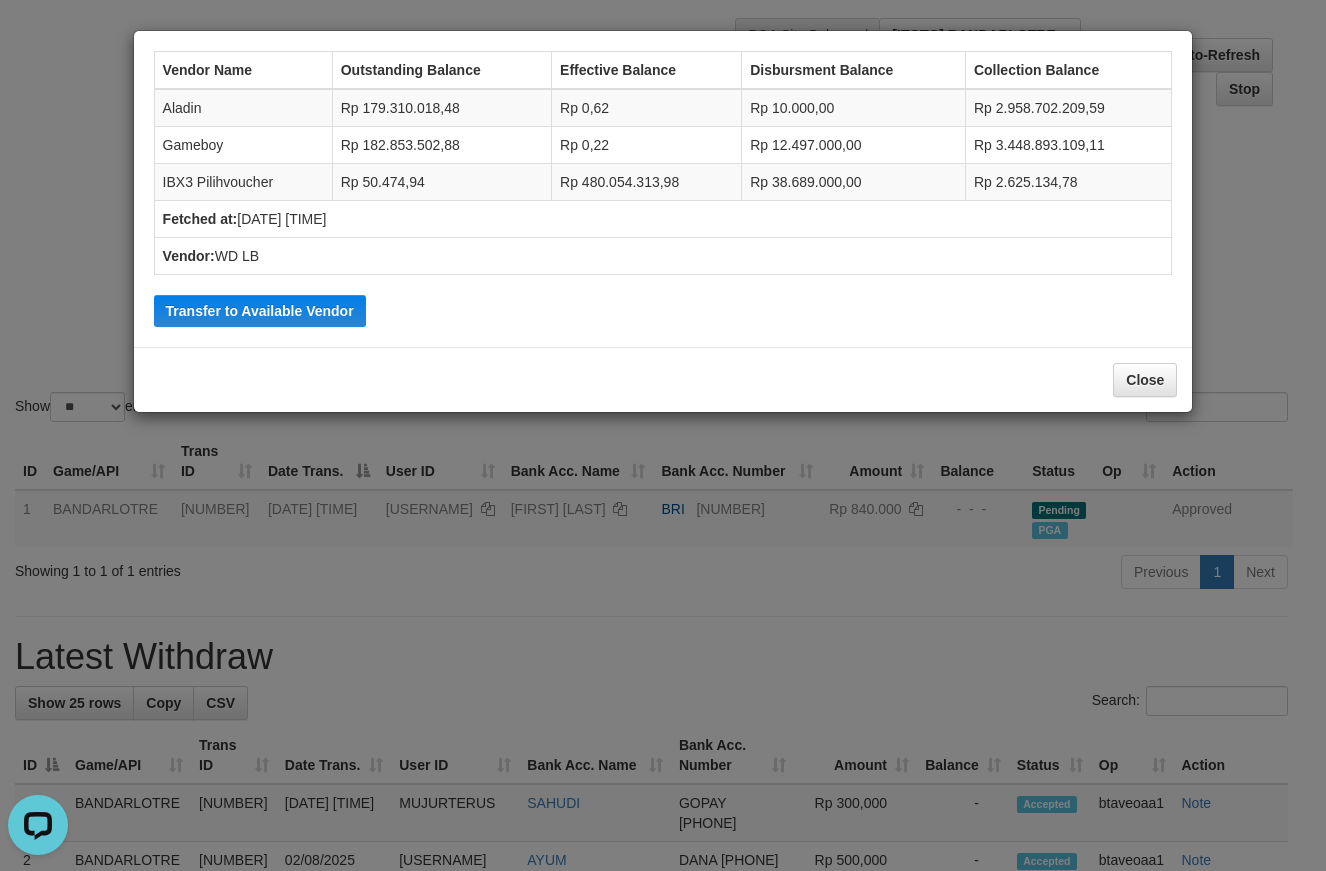 click on "Rp 480.054.313,98" at bounding box center [647, 182] 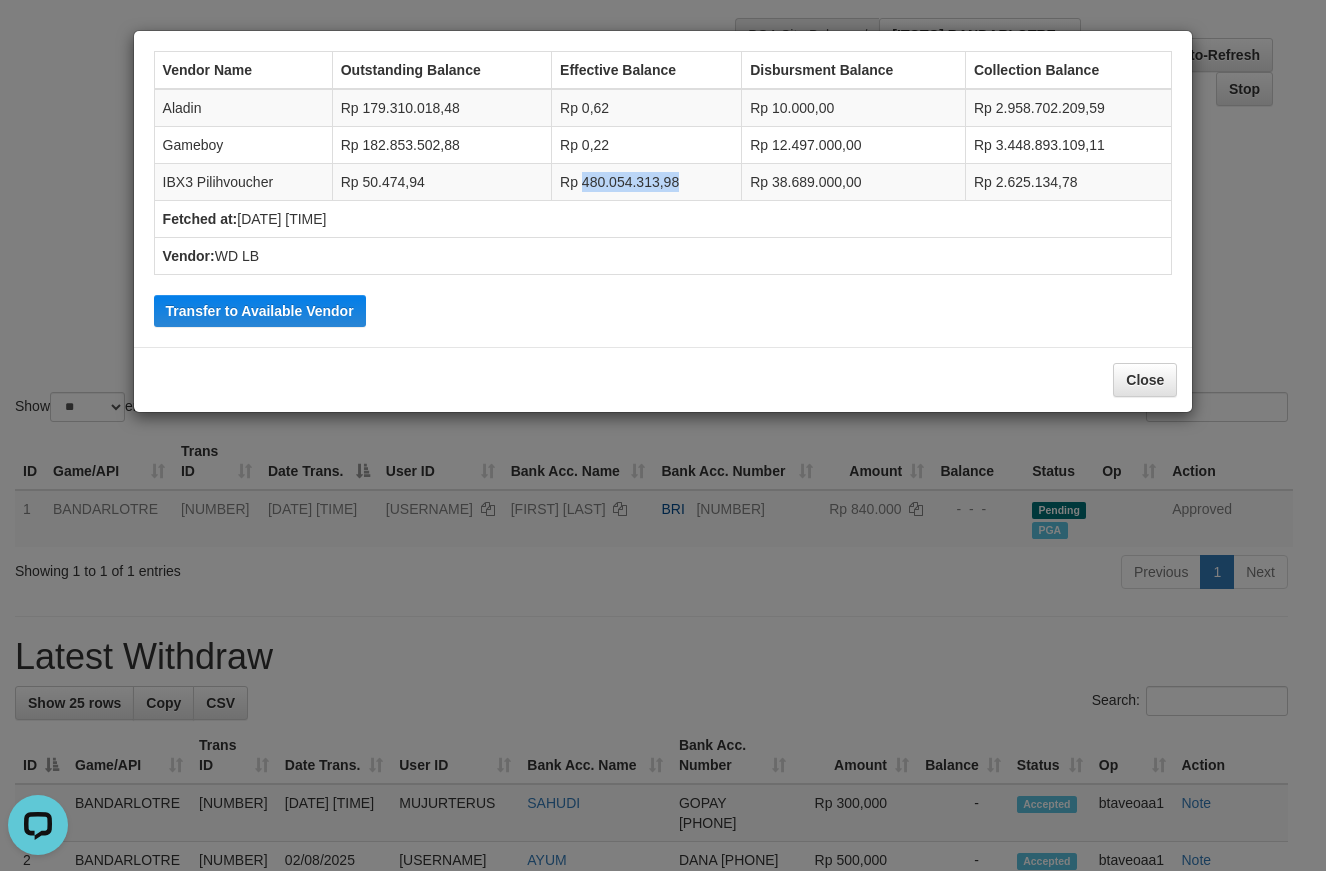 click on "Rp 480.054.313,98" at bounding box center (647, 182) 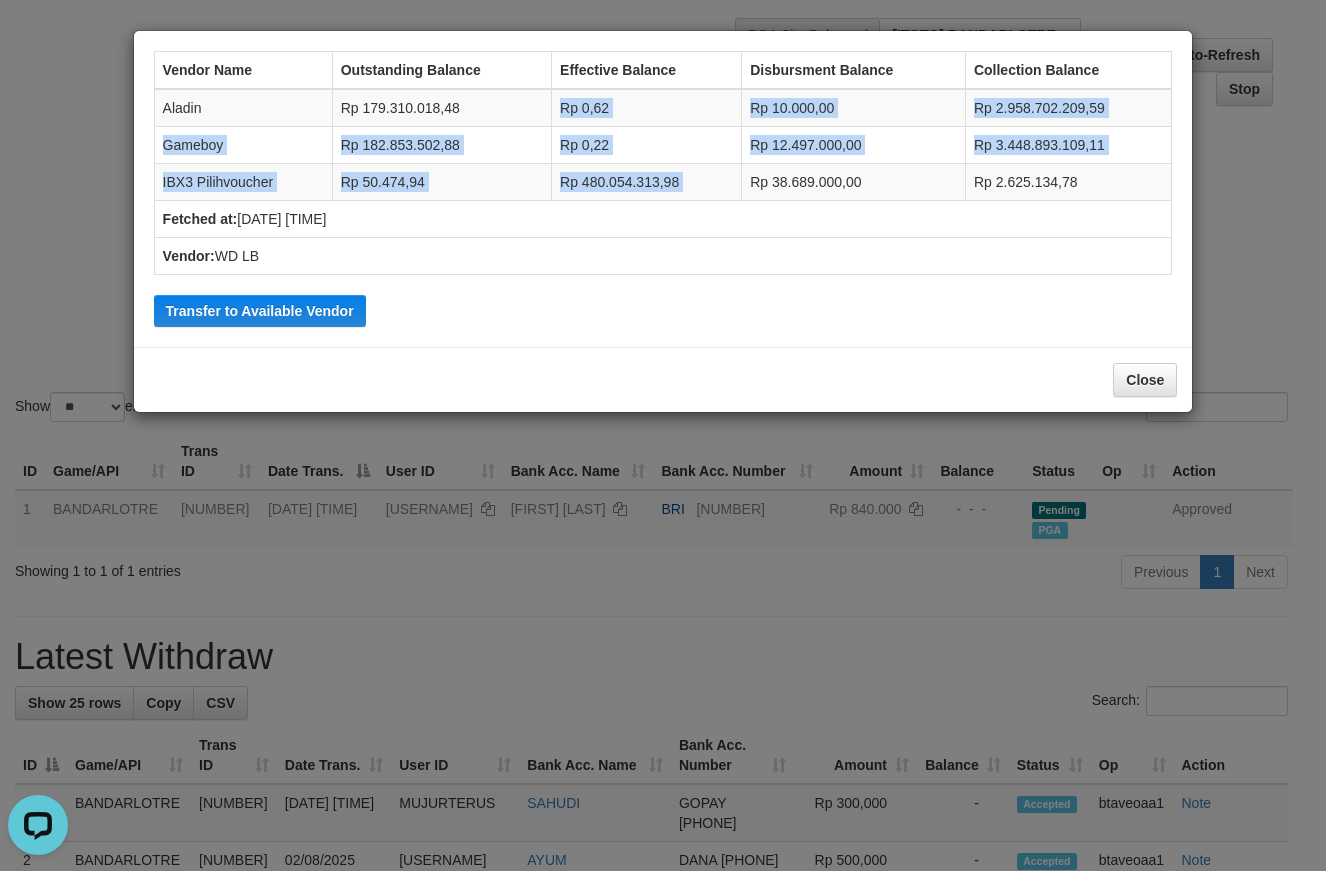 drag, startPoint x: 627, startPoint y: 171, endPoint x: 582, endPoint y: 124, distance: 65.06919 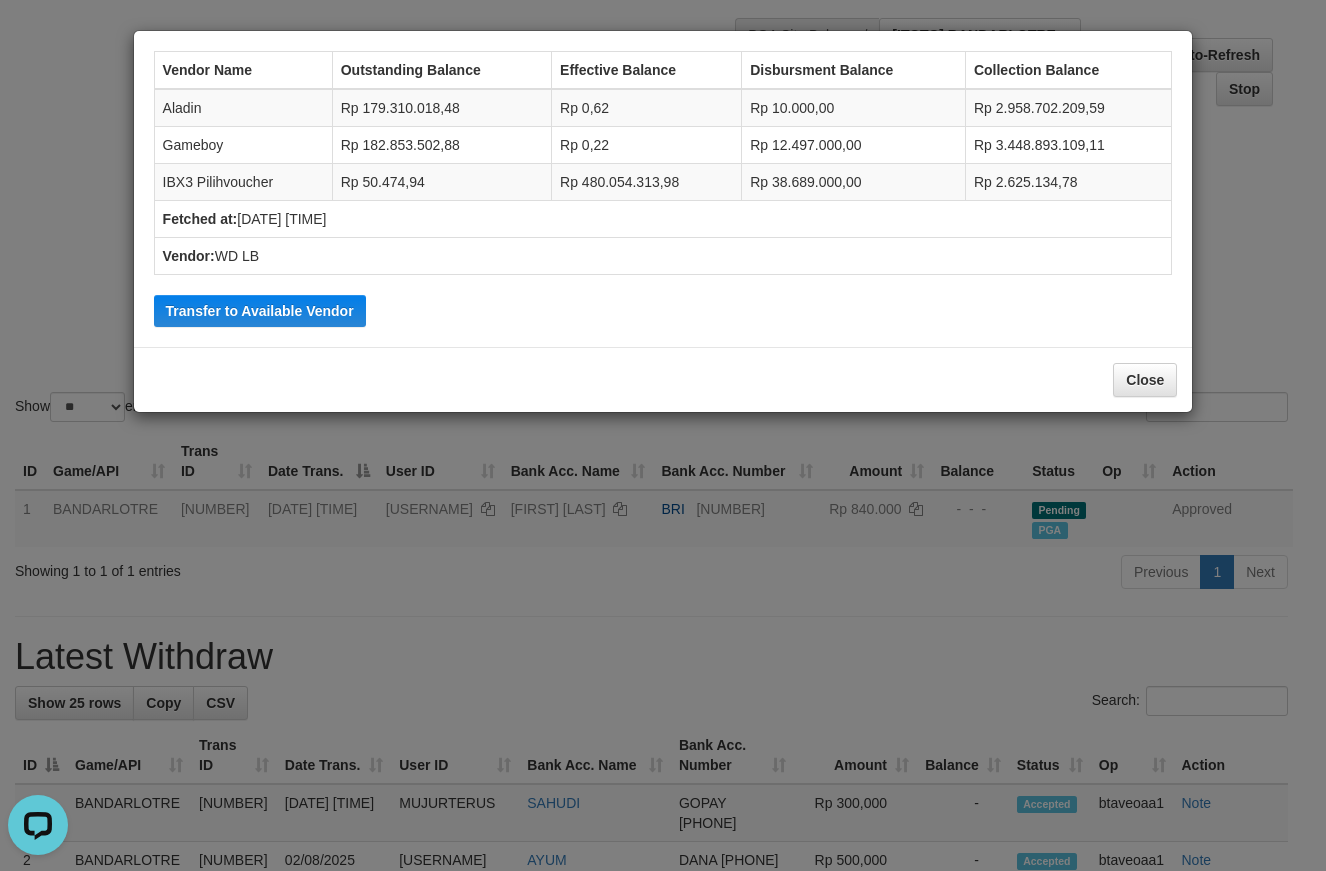 click on "Fetched at:   [DATE] [TIME]" at bounding box center [663, 219] 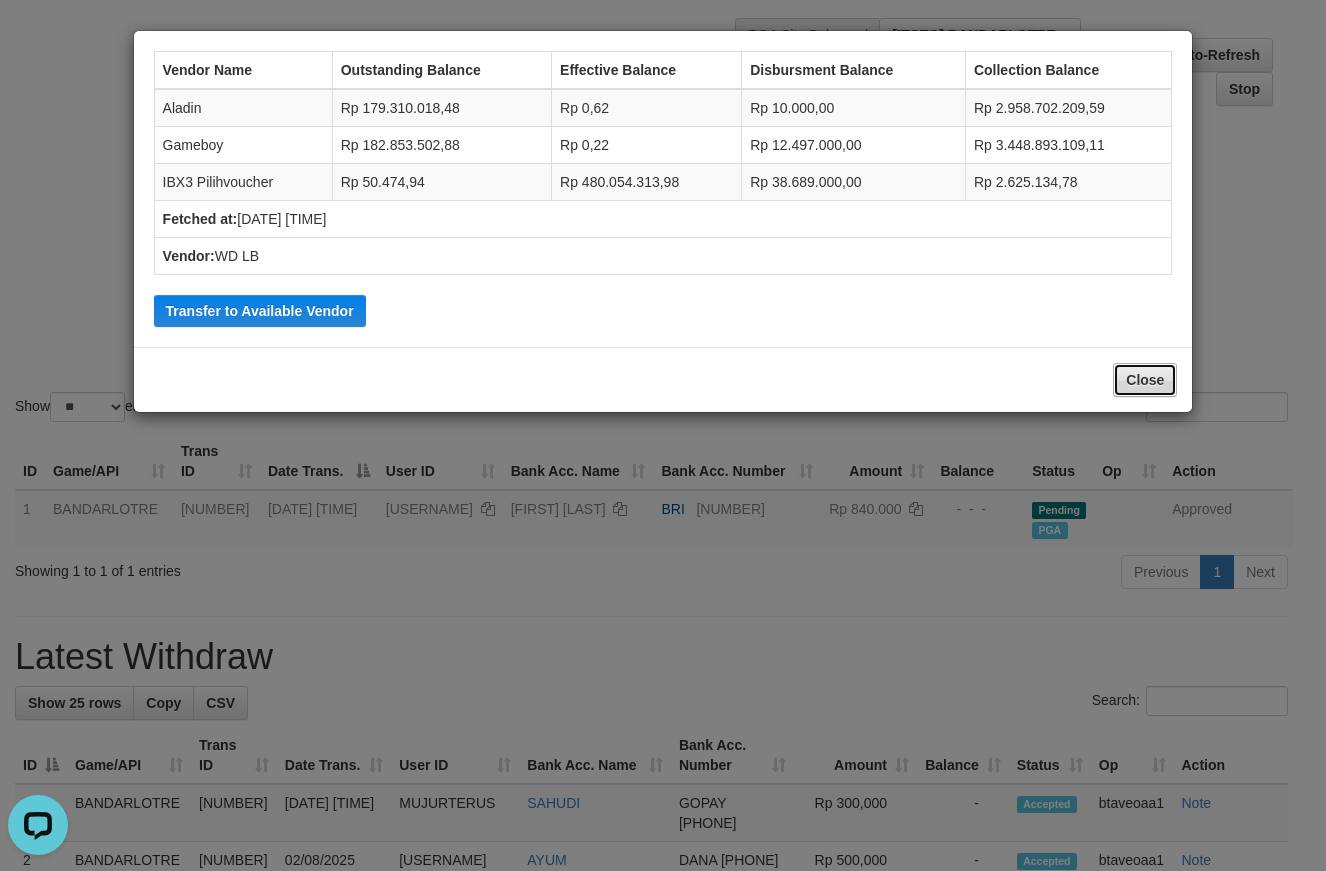 click on "Close" at bounding box center (1145, 380) 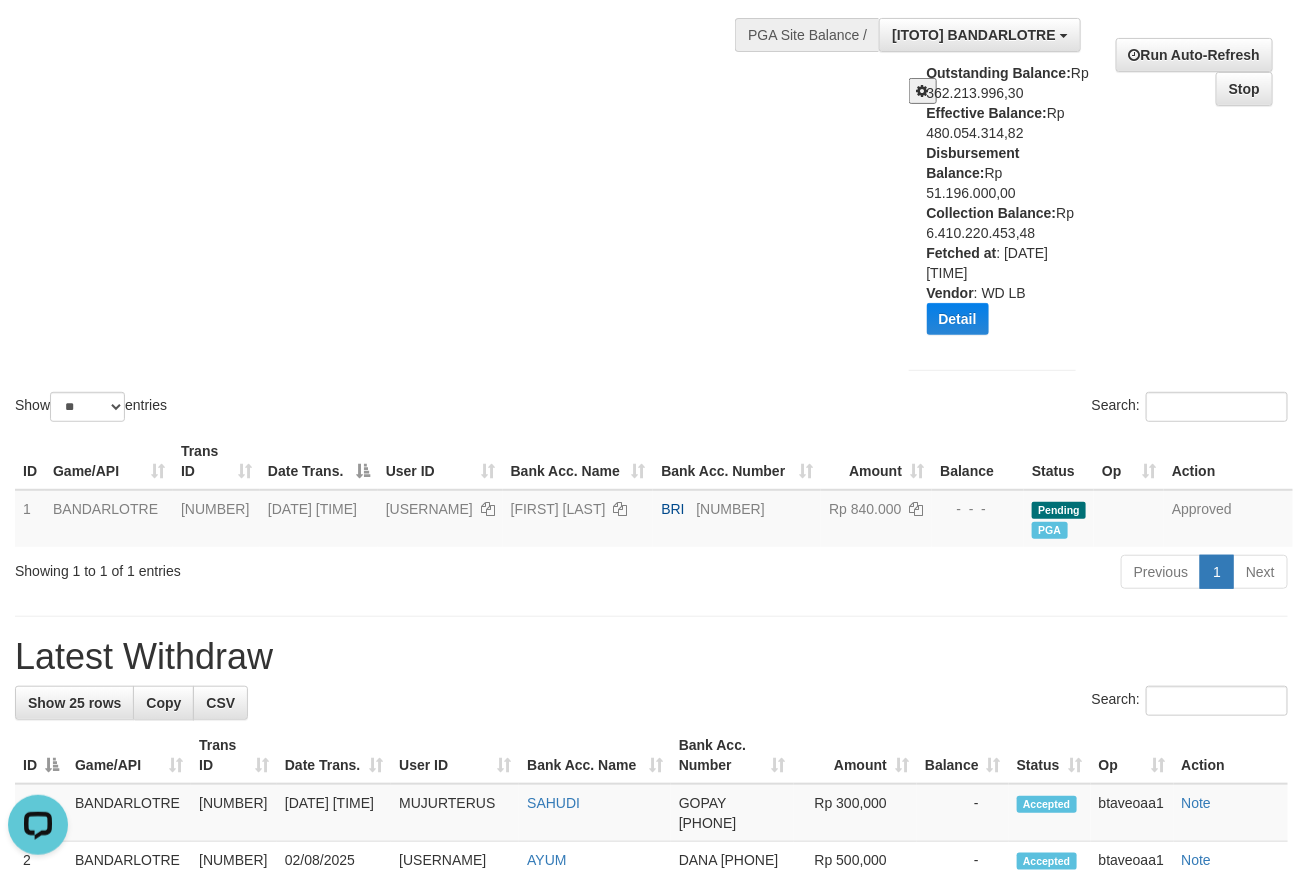 click on "**********" at bounding box center [1091, 197] 